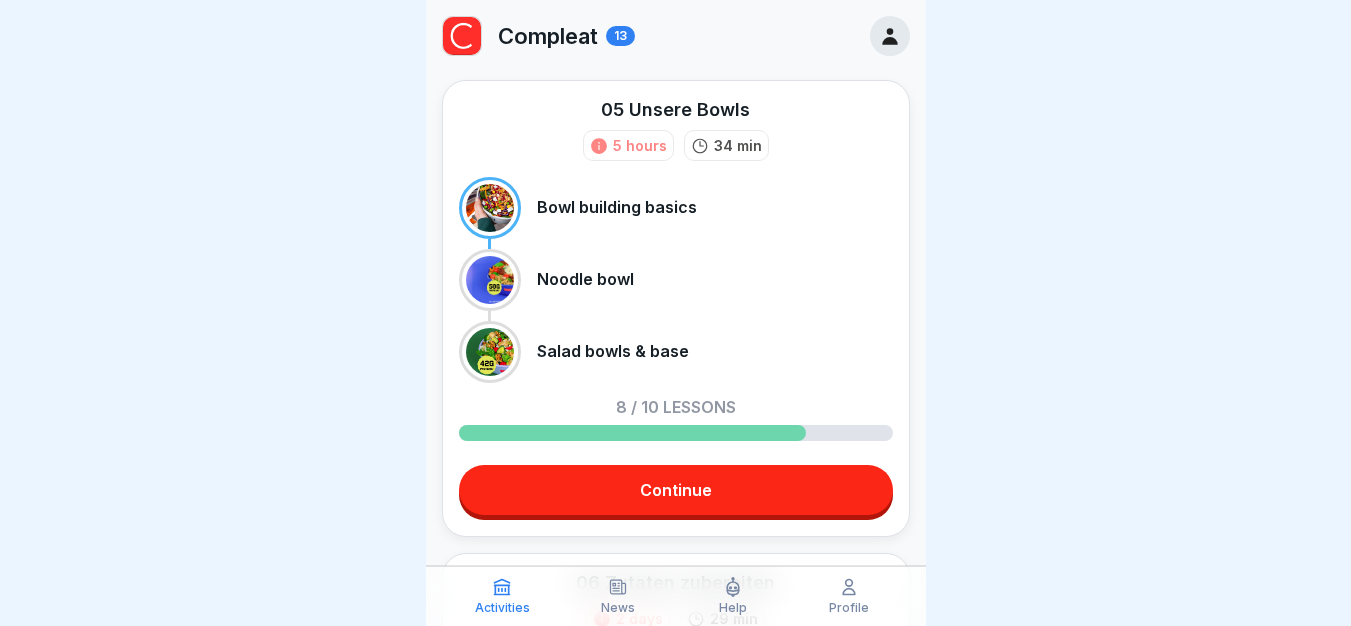 scroll, scrollTop: 0, scrollLeft: 0, axis: both 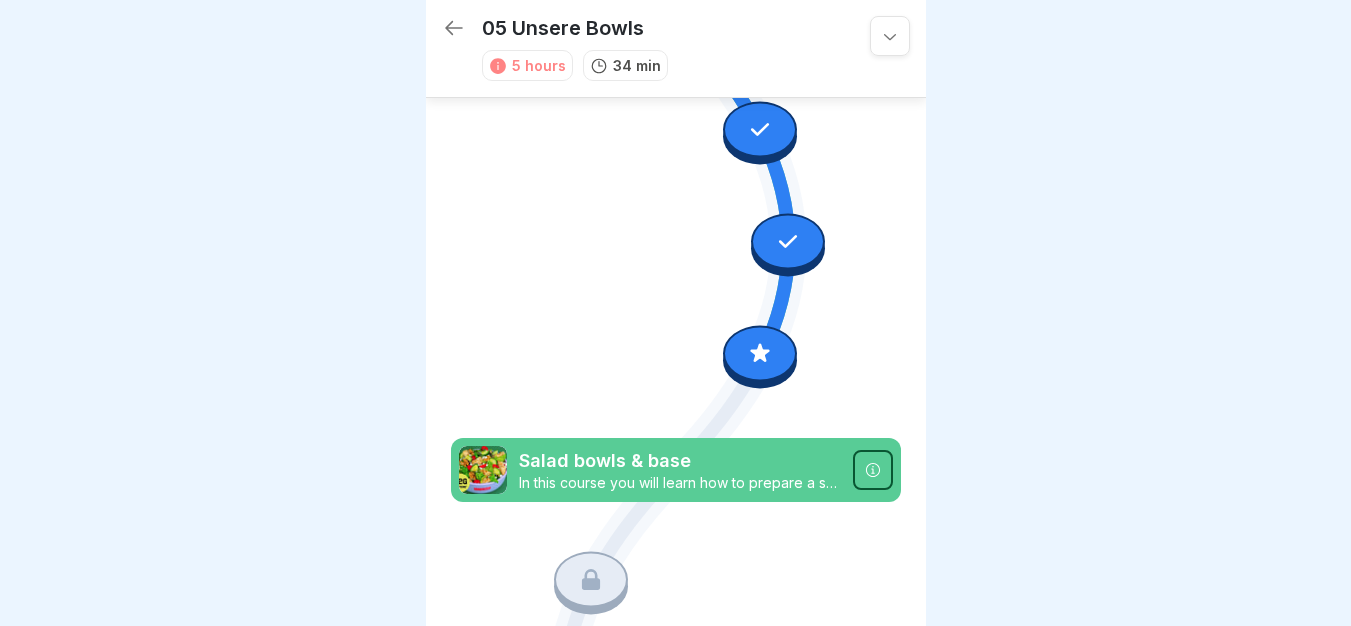 click 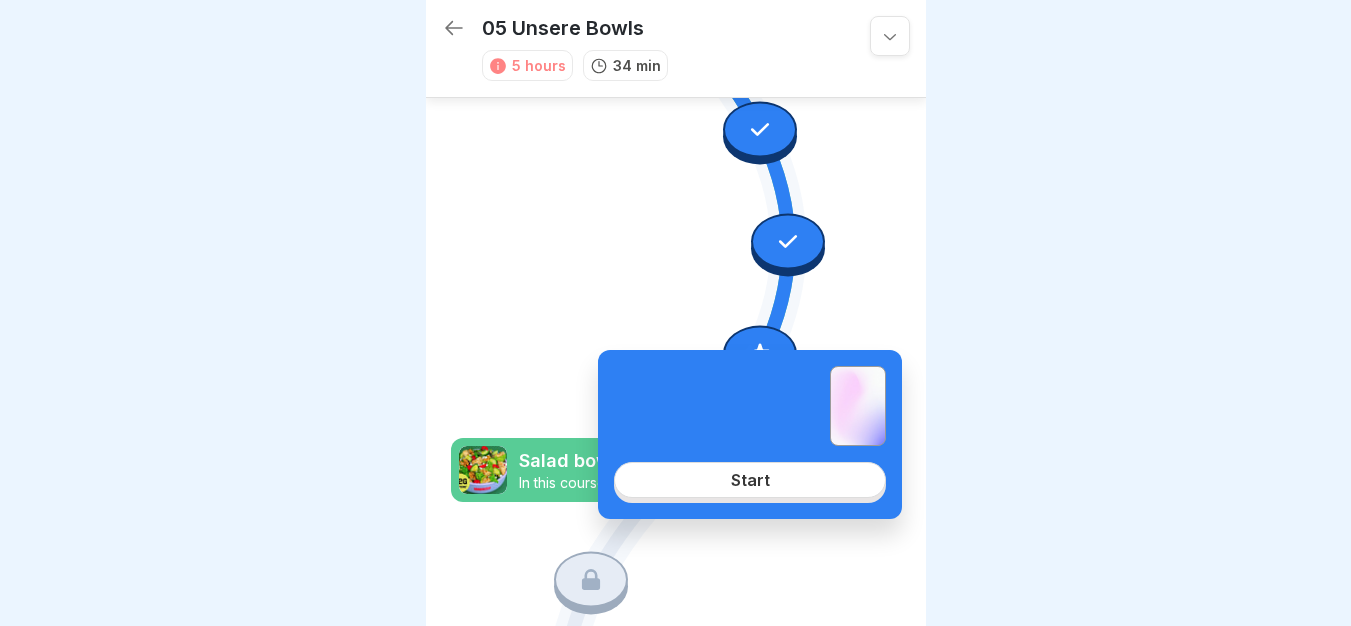 click on "Start" at bounding box center [750, 480] 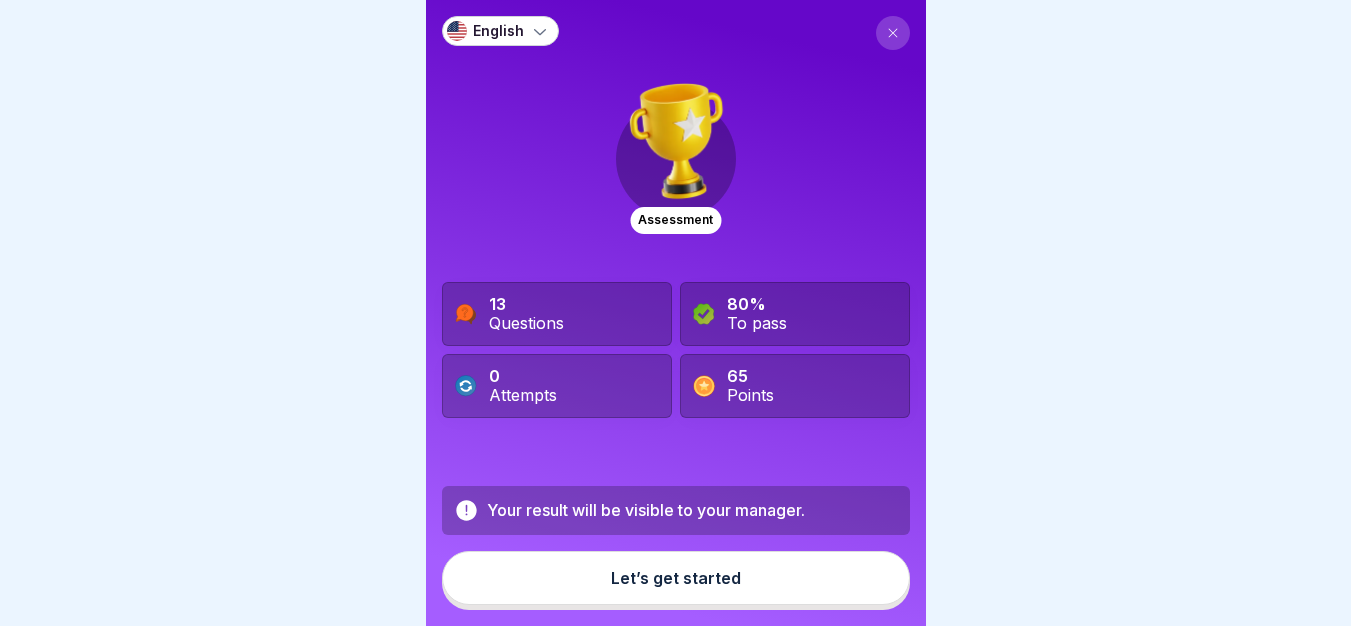 scroll, scrollTop: 0, scrollLeft: 0, axis: both 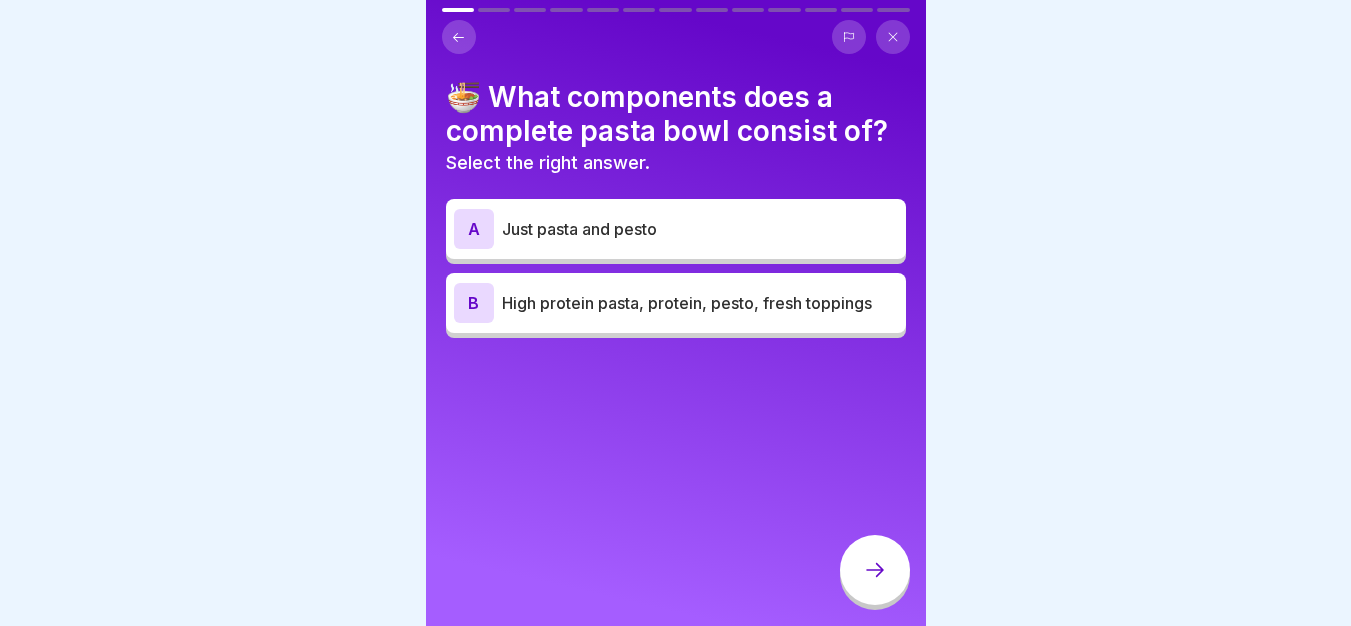 click on "A Just pasta and pesto B High protein pasta, protein, pesto, fresh toppings" at bounding box center [676, 271] 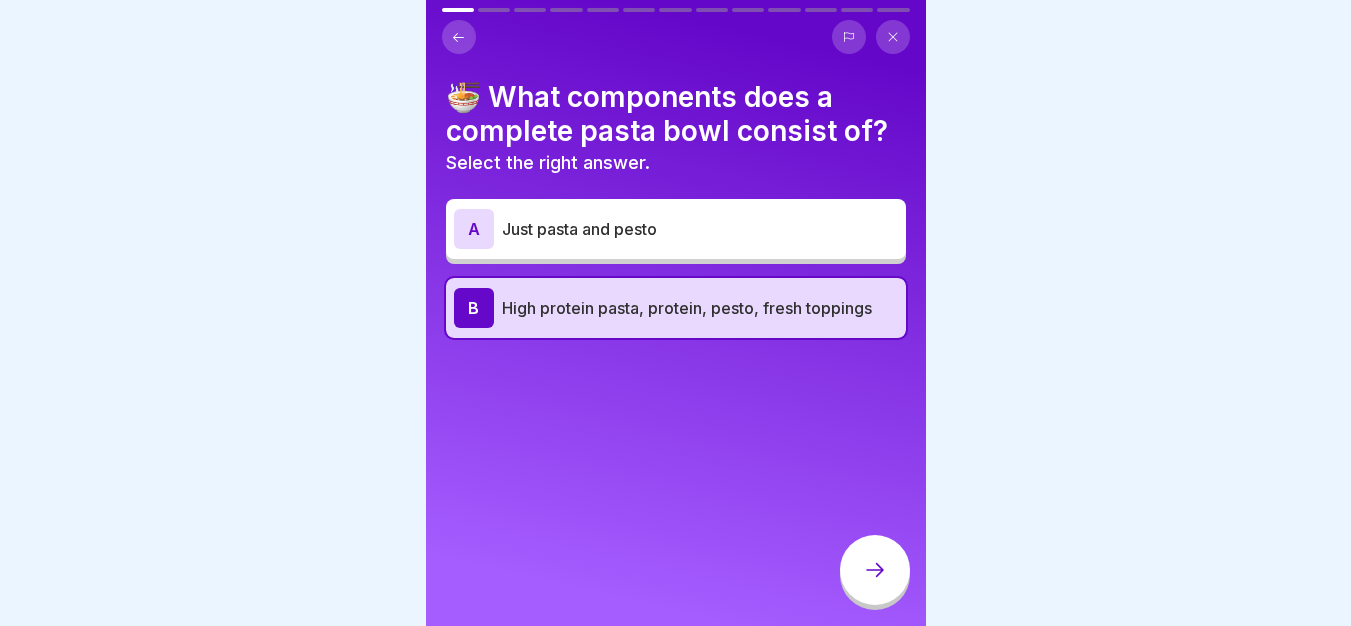 click 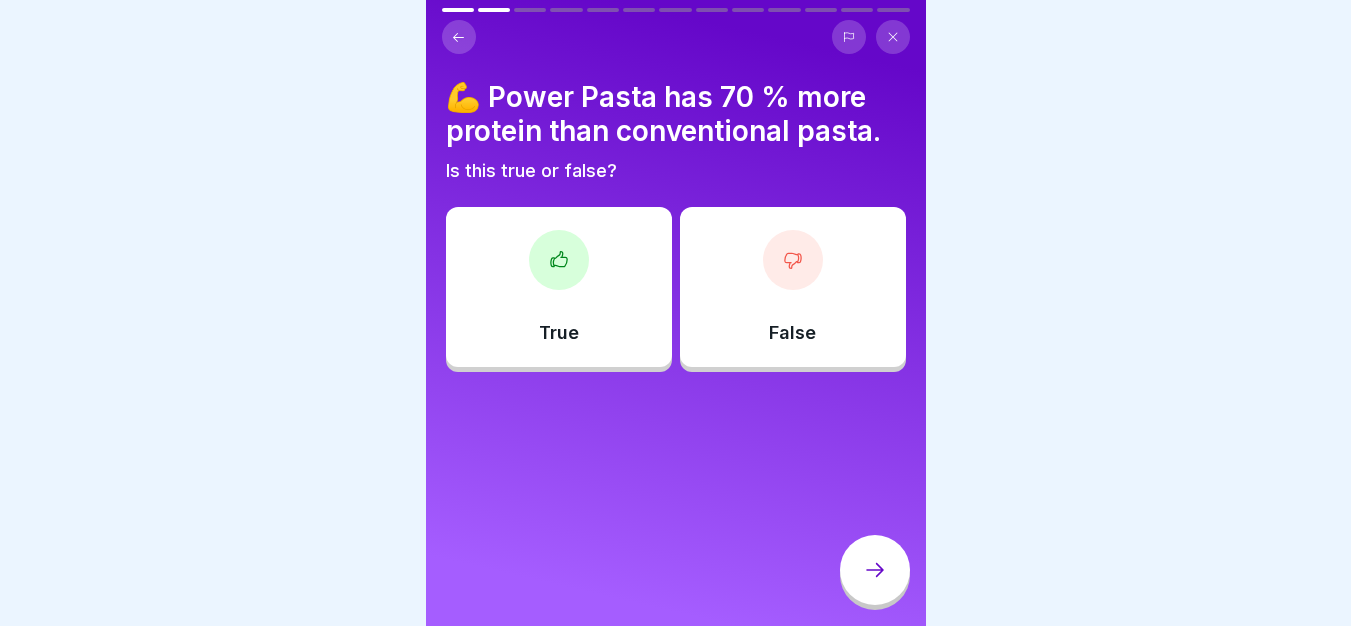 click on "True" at bounding box center (559, 287) 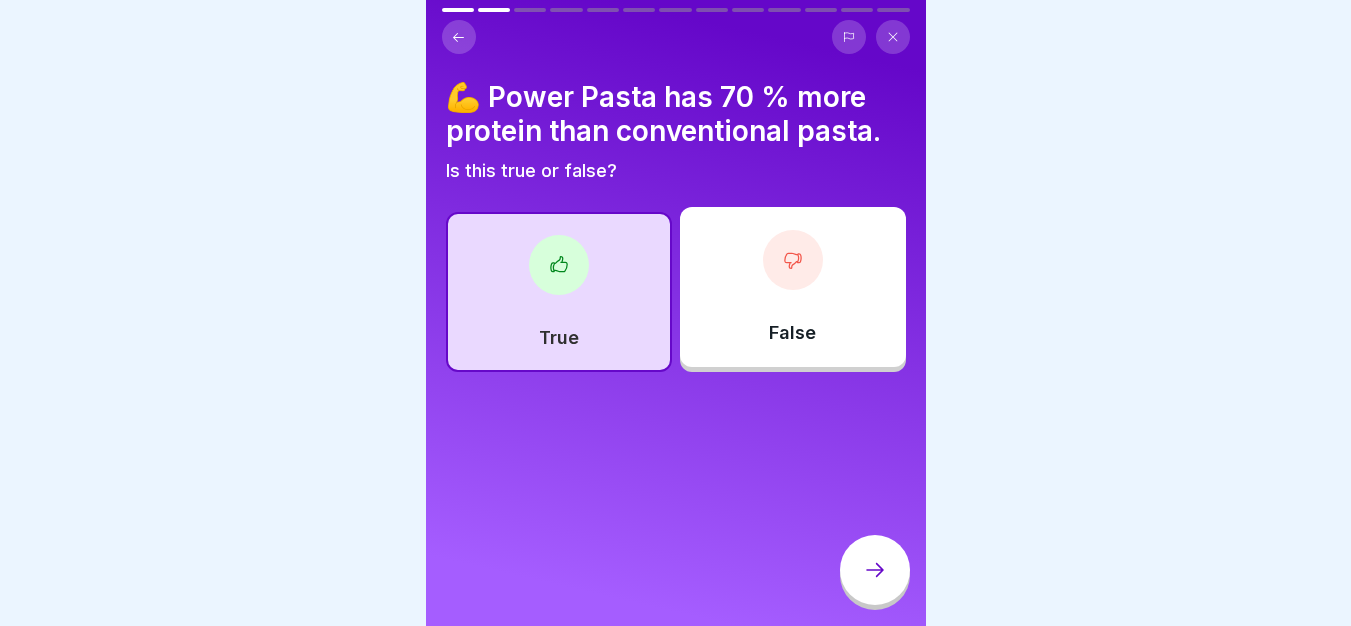 click 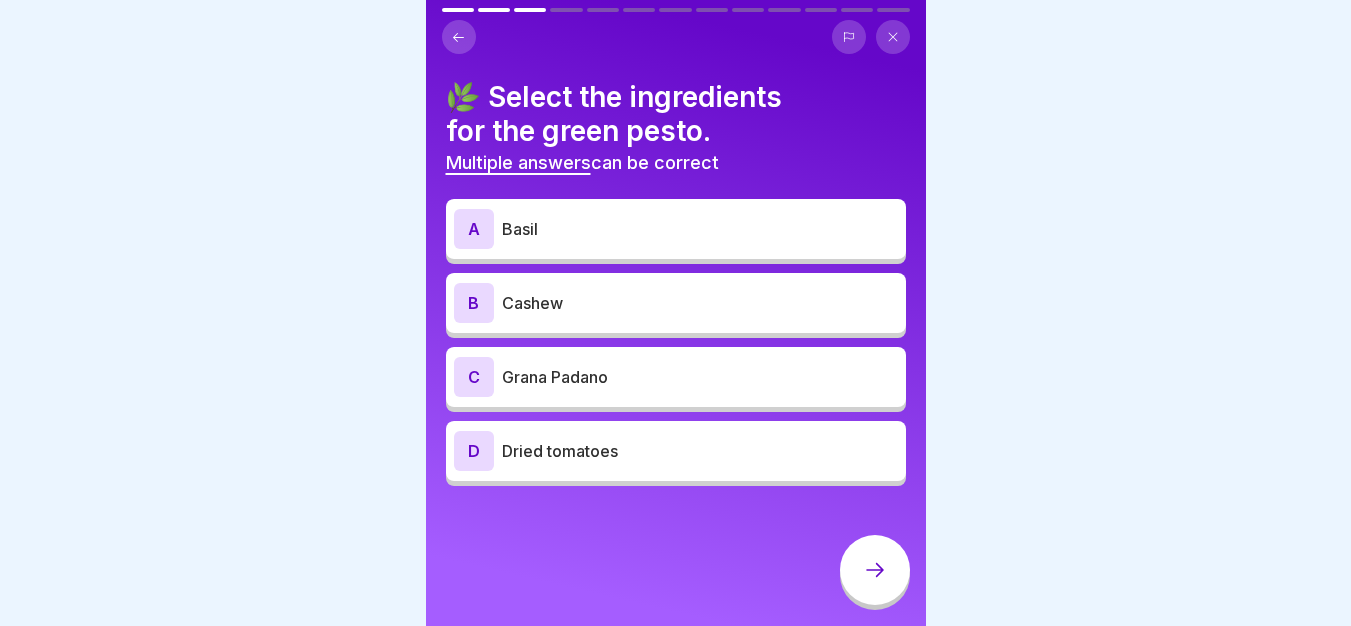 click on "C Grana Padano" at bounding box center [676, 377] 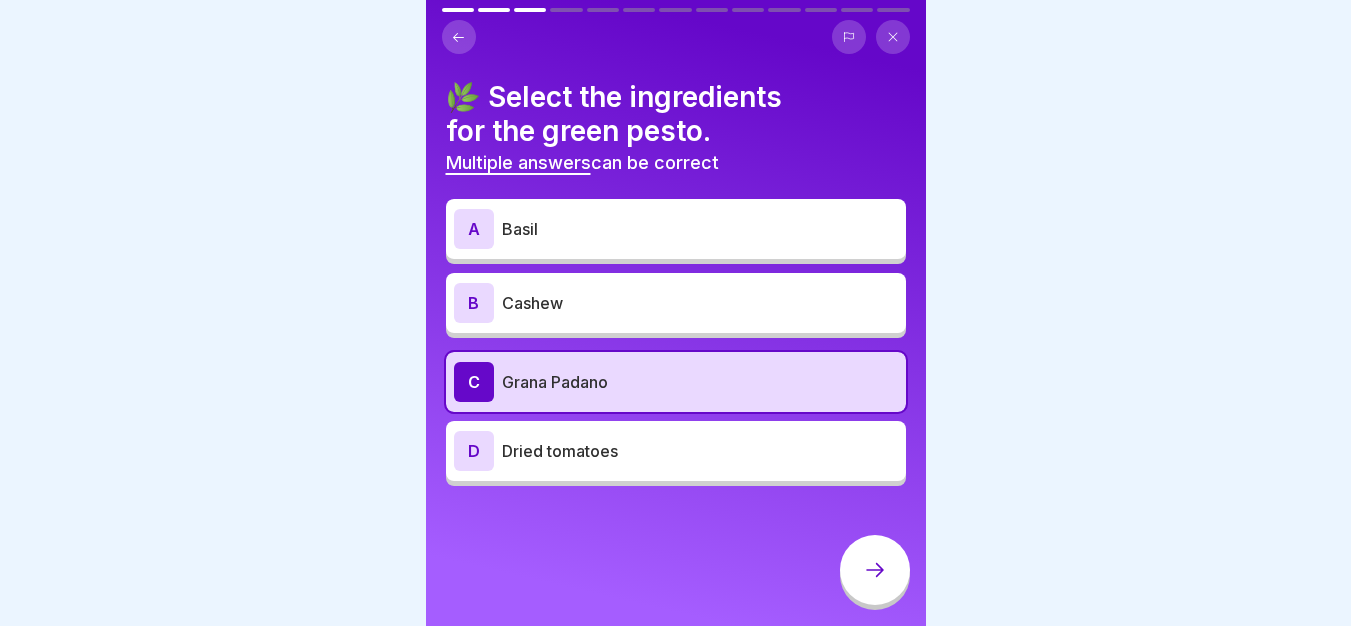click on "A Basil B Cashew C Grana Padano D Dried tomatoes" at bounding box center [676, 345] 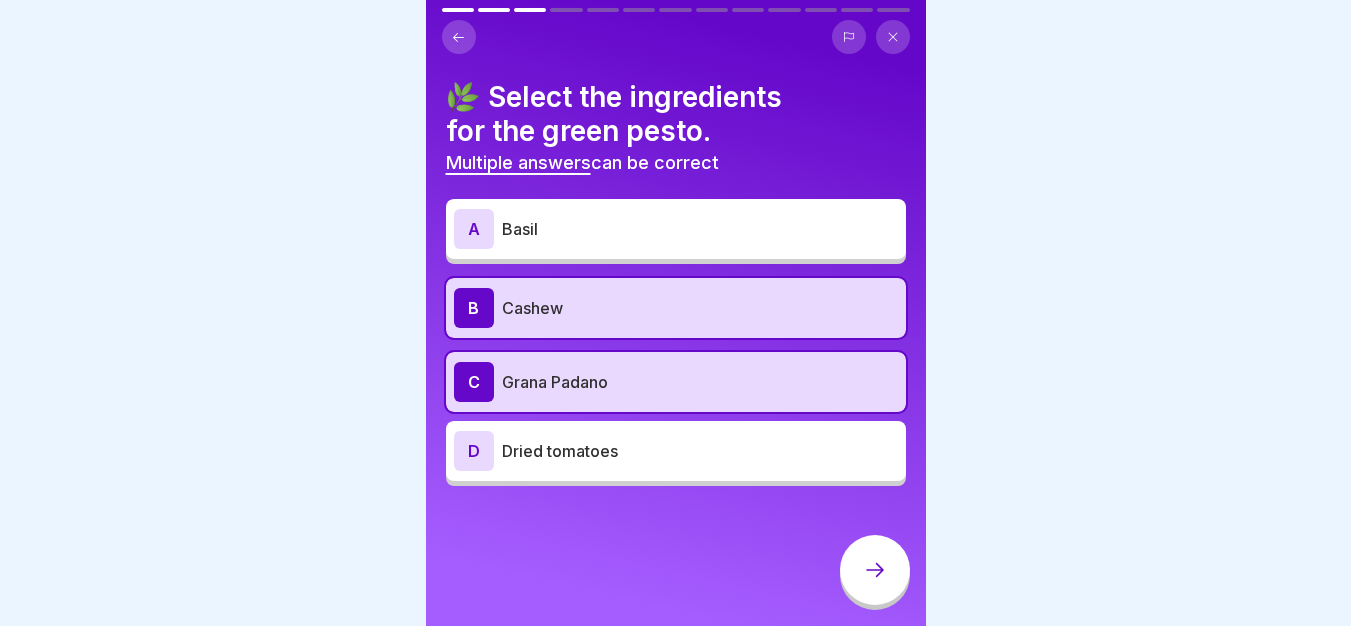 click on "Basil" at bounding box center [700, 229] 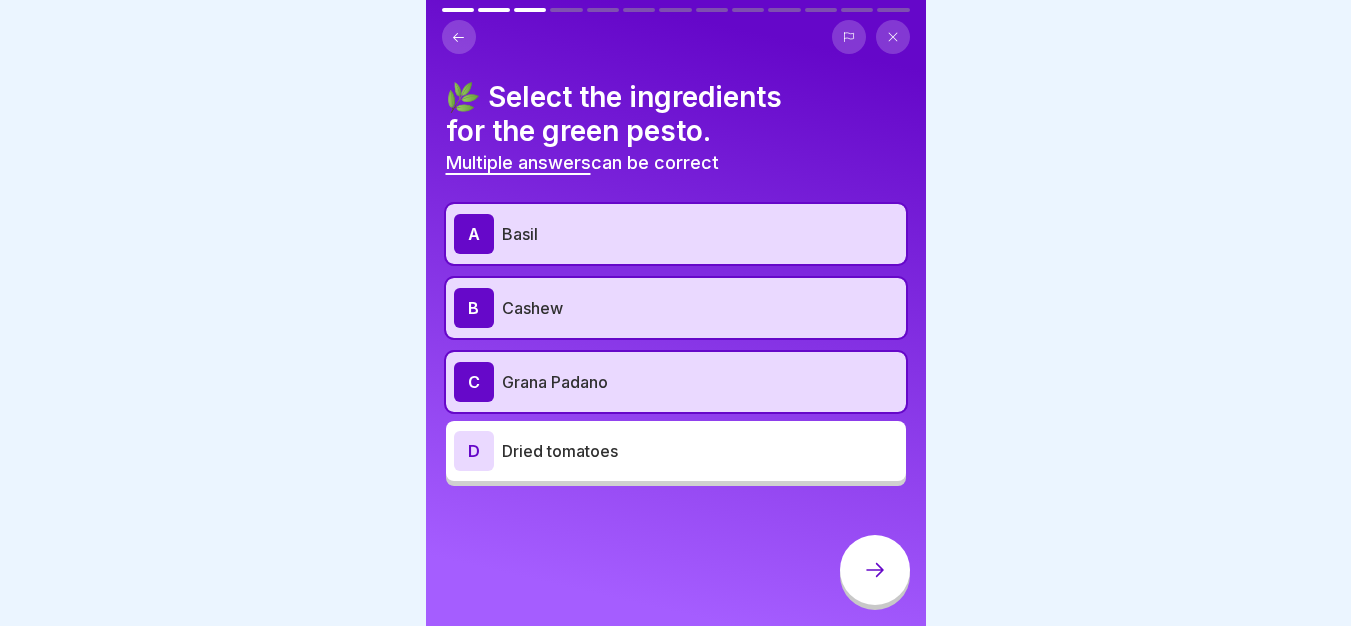 click at bounding box center (875, 570) 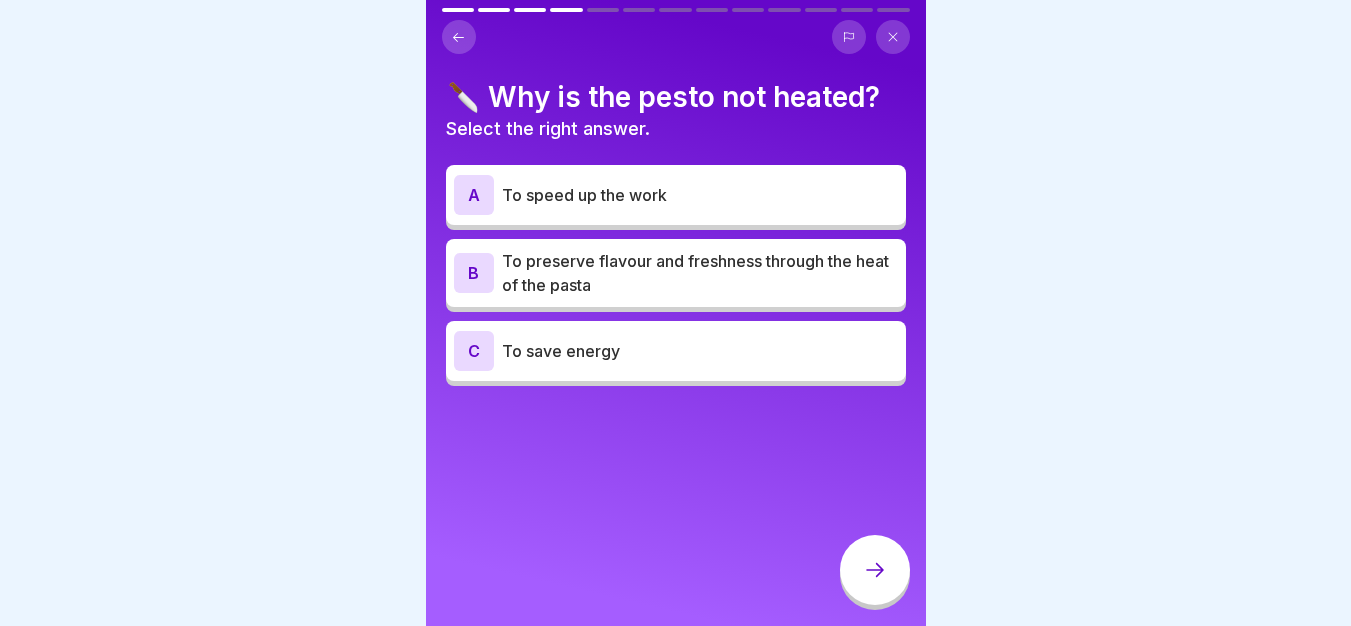 click on "To preserve flavour and freshness through the heat of the pasta" at bounding box center [700, 273] 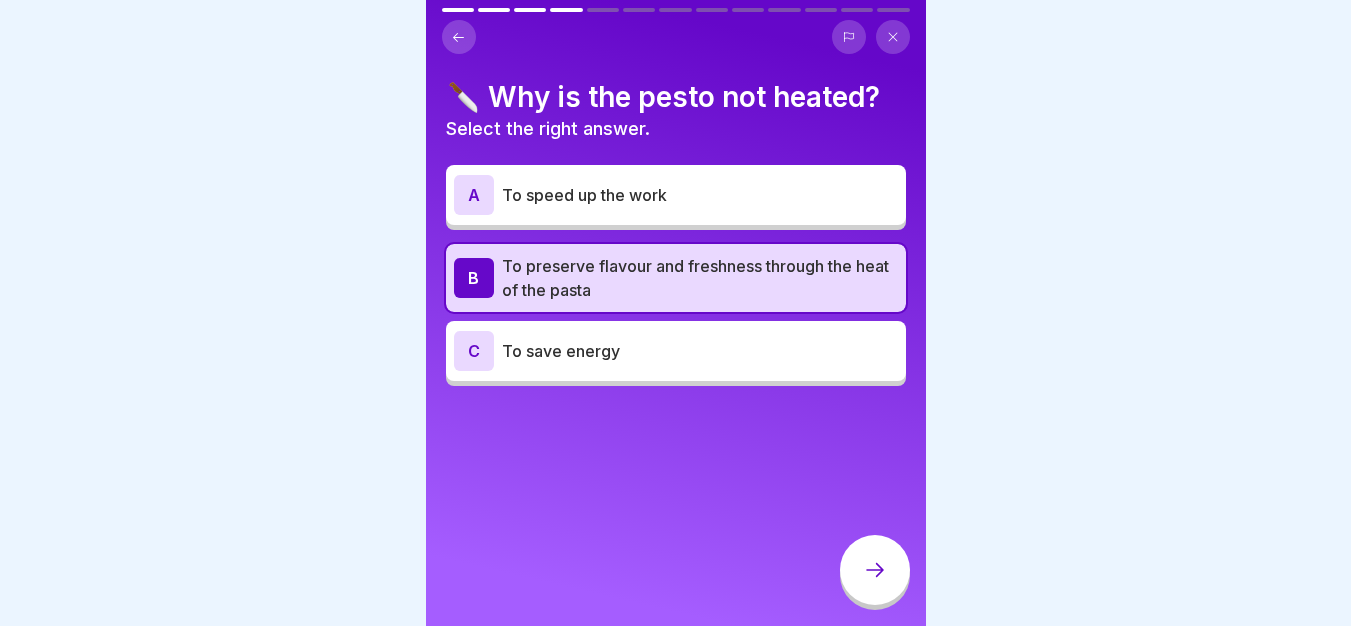 click 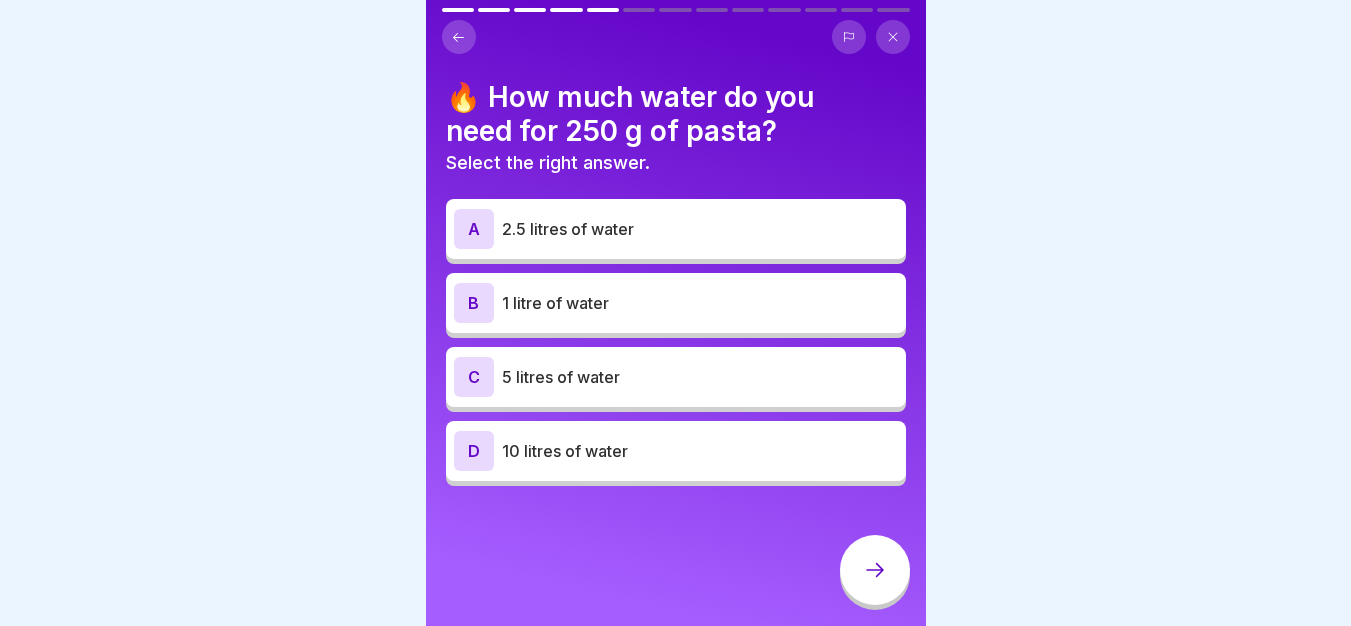 click on "2.5 litres of water" at bounding box center [700, 229] 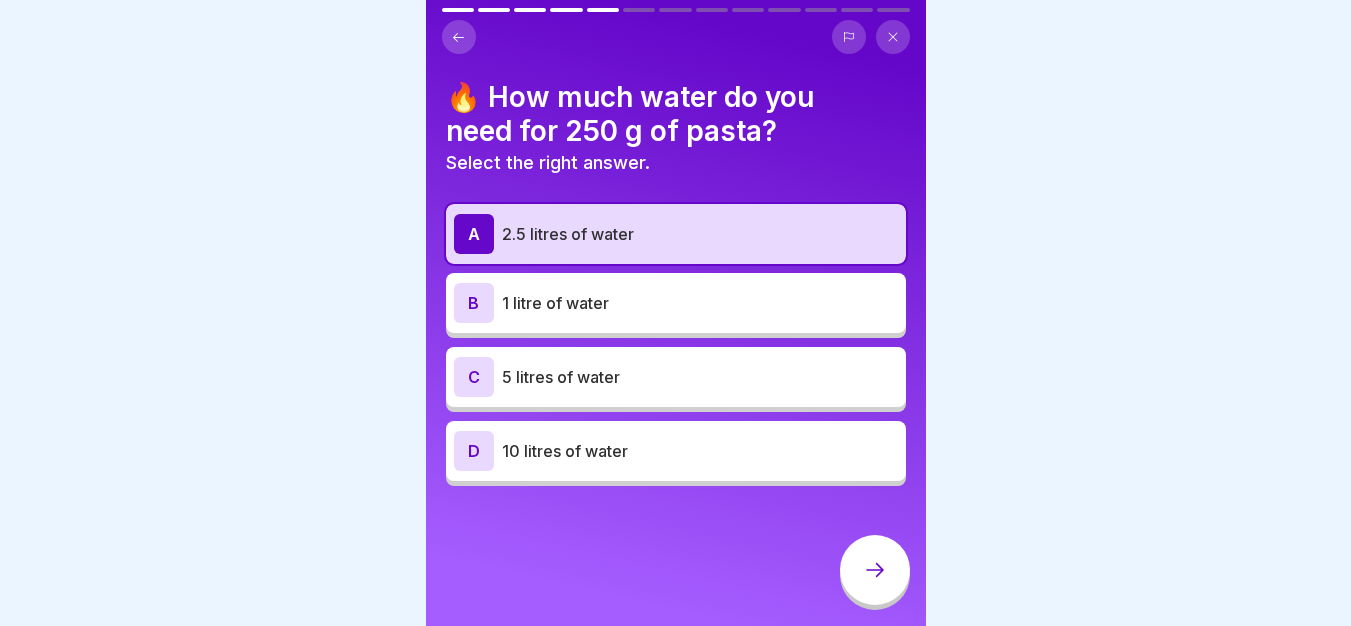 click at bounding box center [875, 570] 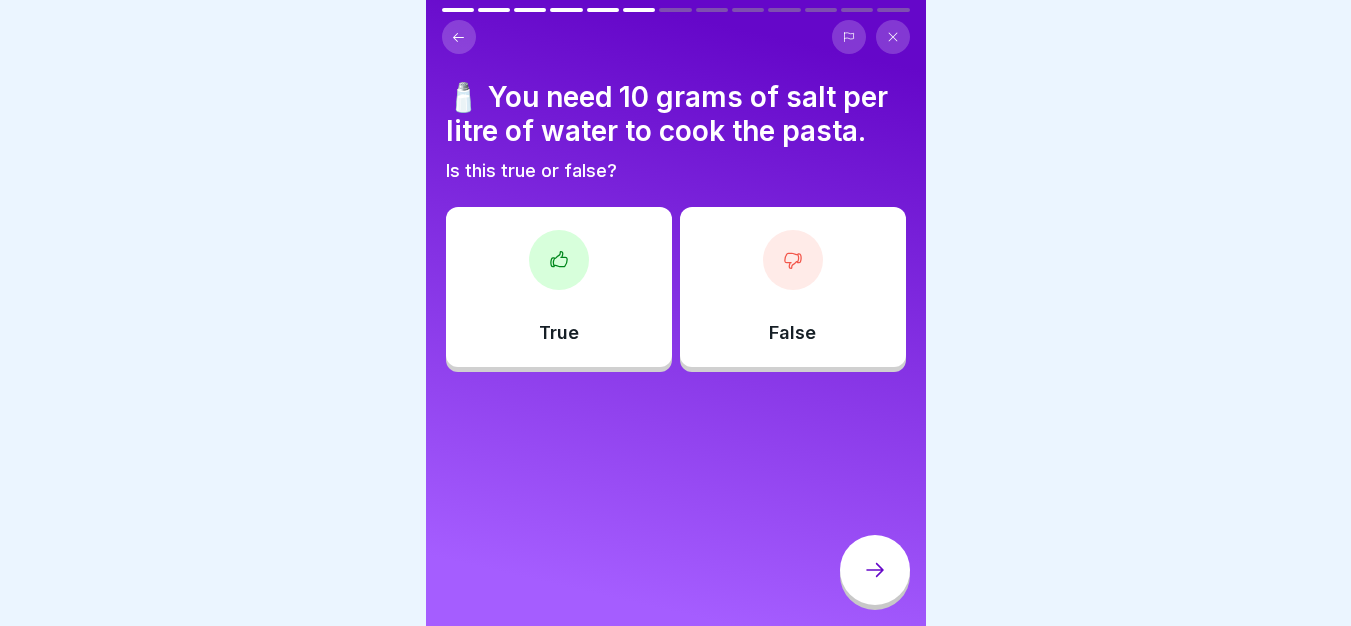 click on "True" at bounding box center (559, 287) 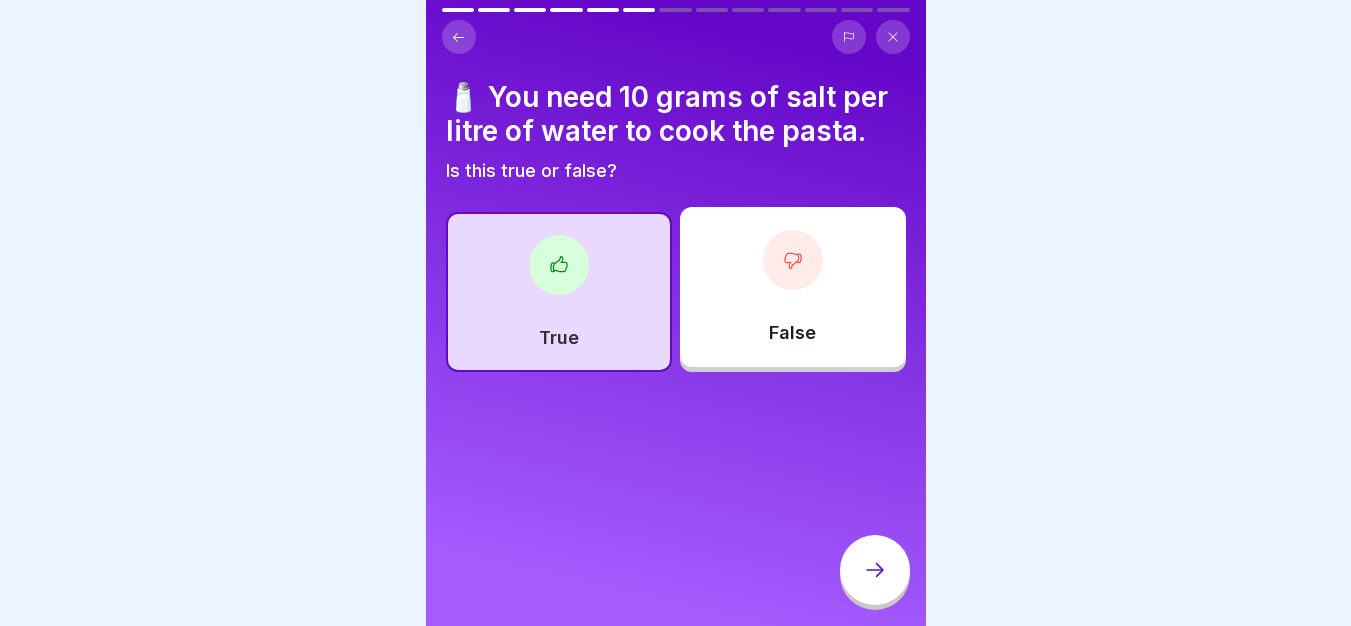 click at bounding box center (875, 570) 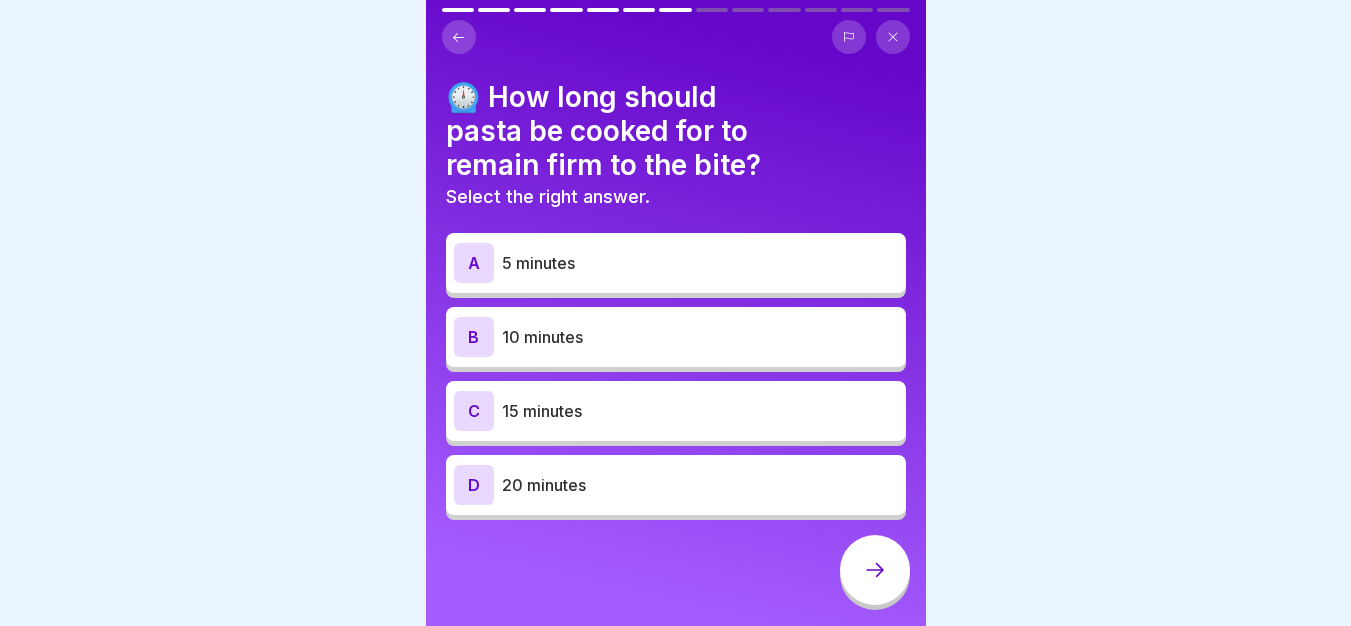 click on "10 minutes" at bounding box center (700, 337) 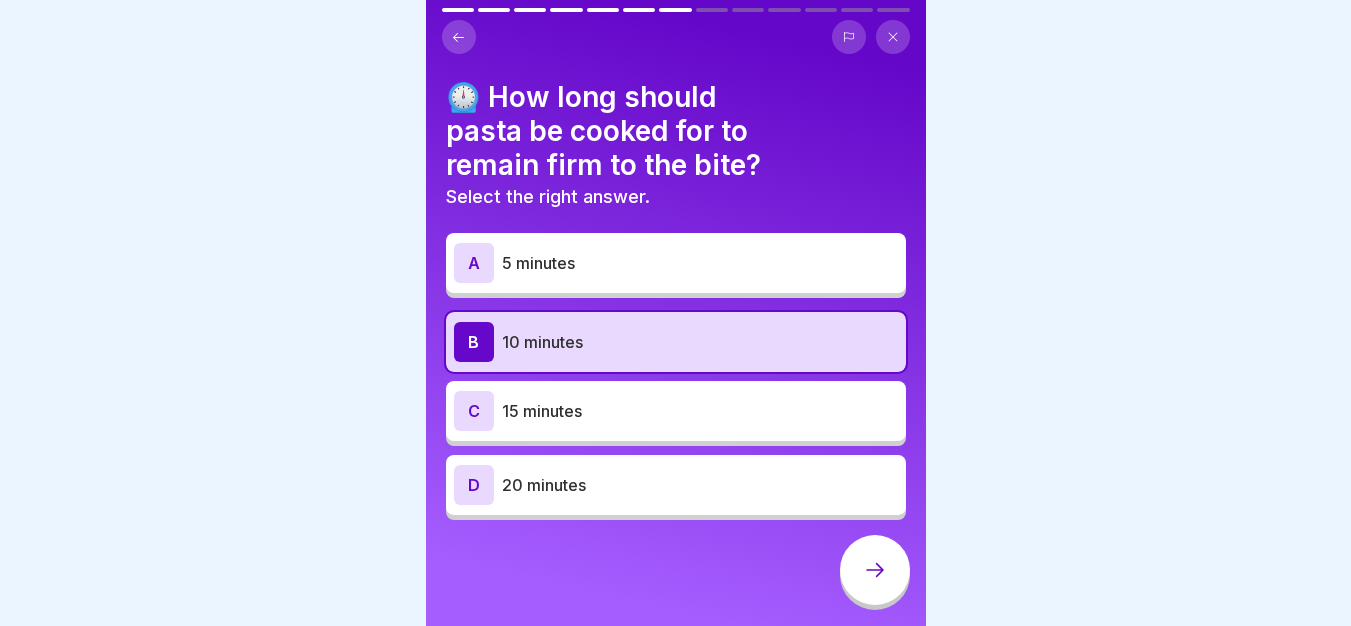 click at bounding box center [875, 570] 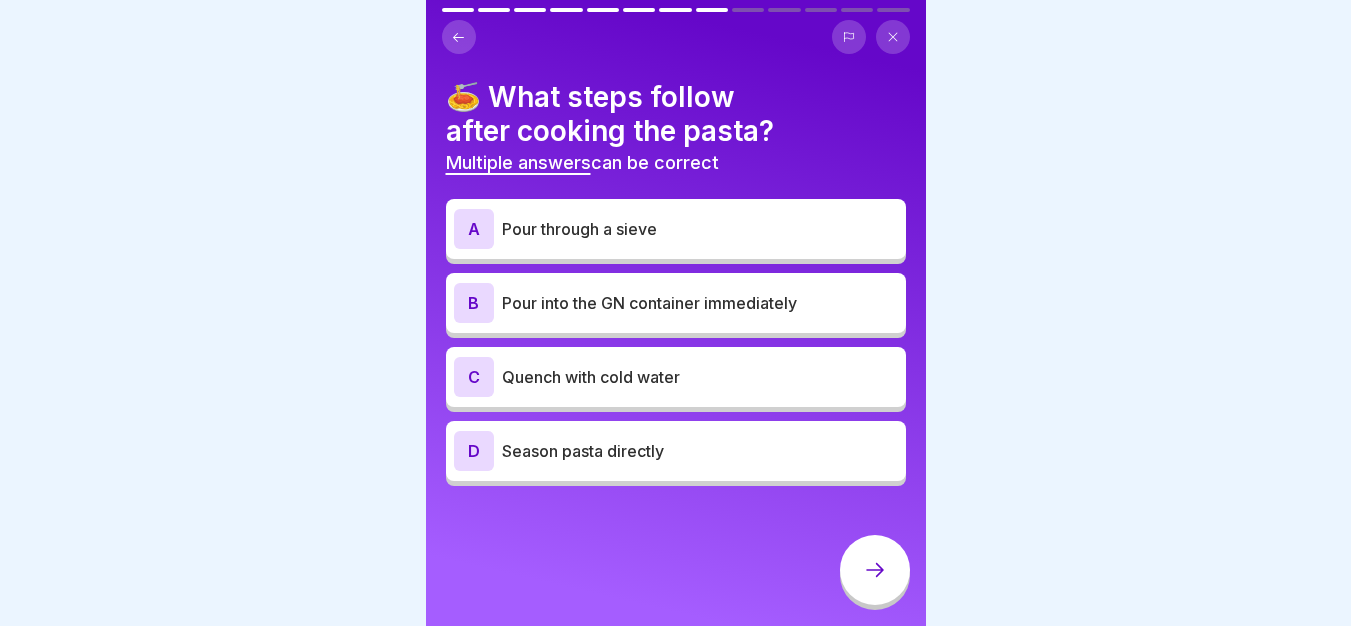click on "Pour through a sieve" at bounding box center (700, 229) 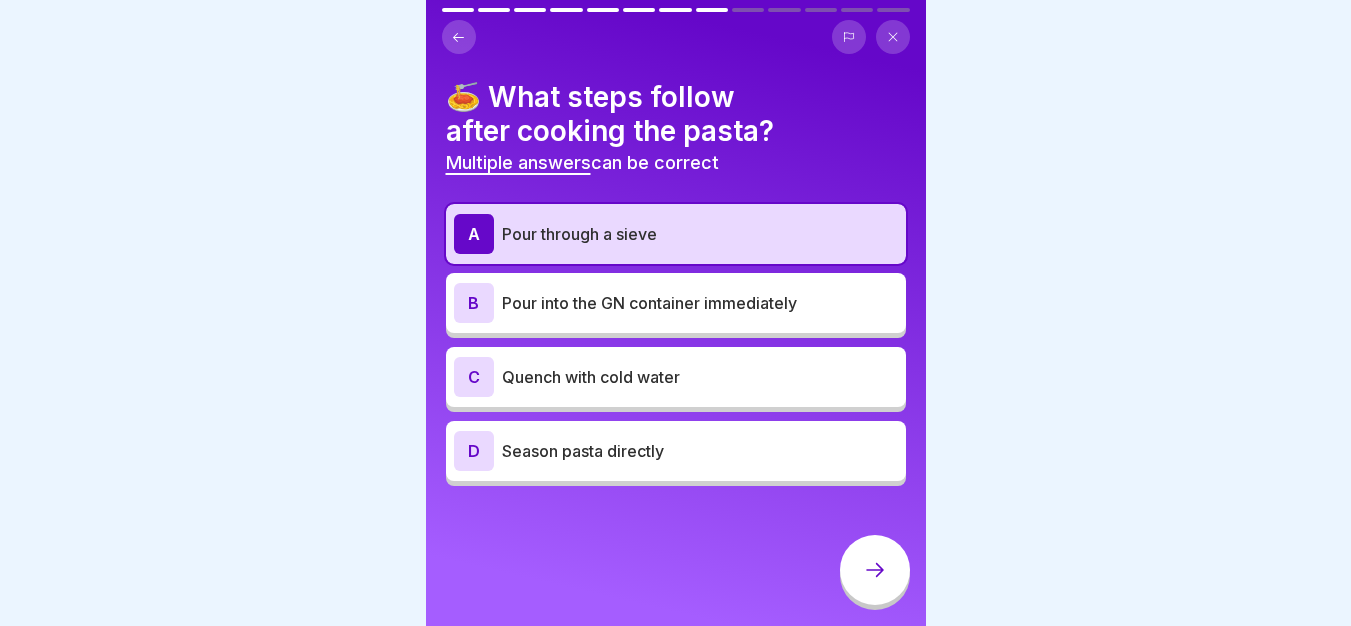 click on "Pour into the GN container immediately" at bounding box center [700, 303] 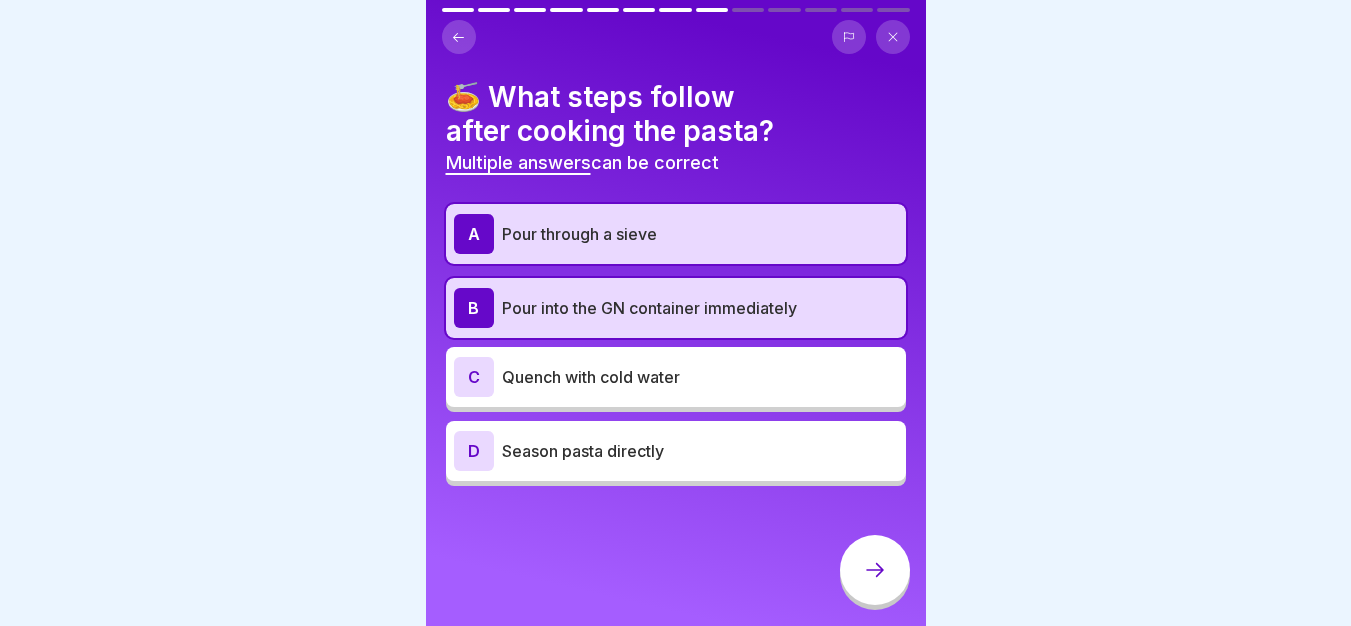 click on "A Pour through a sieve B Pour into the GN container immediately C Quench with cold water D Season pasta directly" at bounding box center (676, 345) 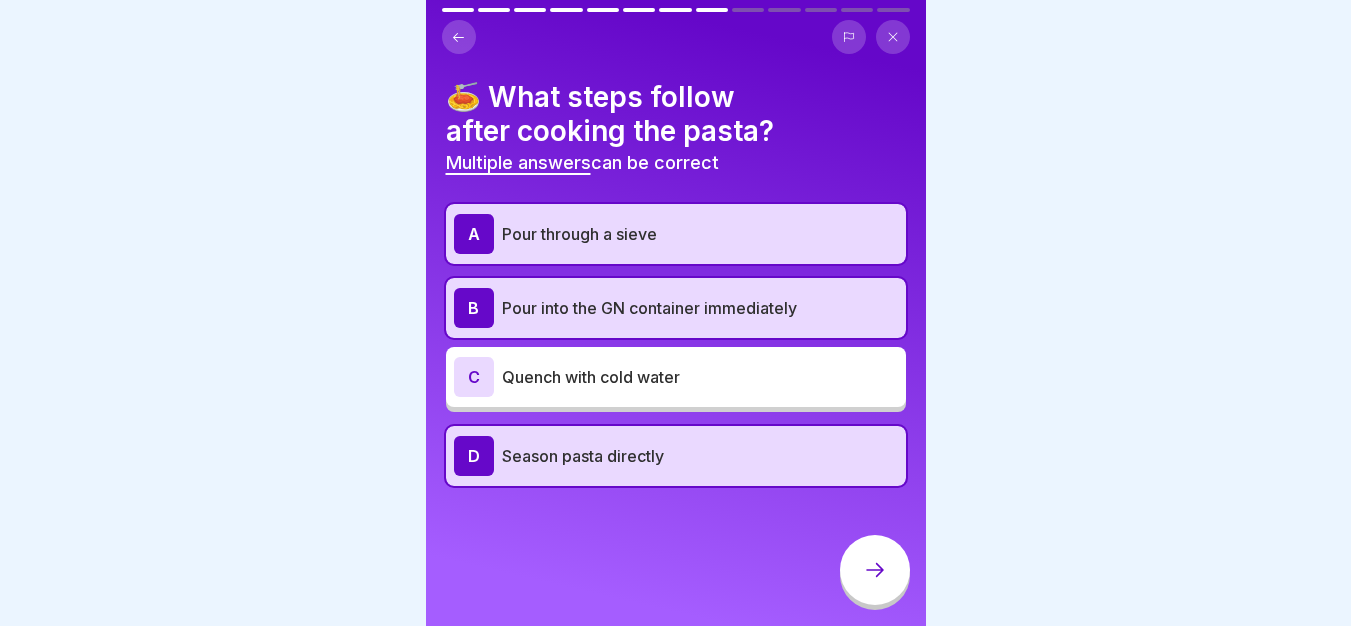 click 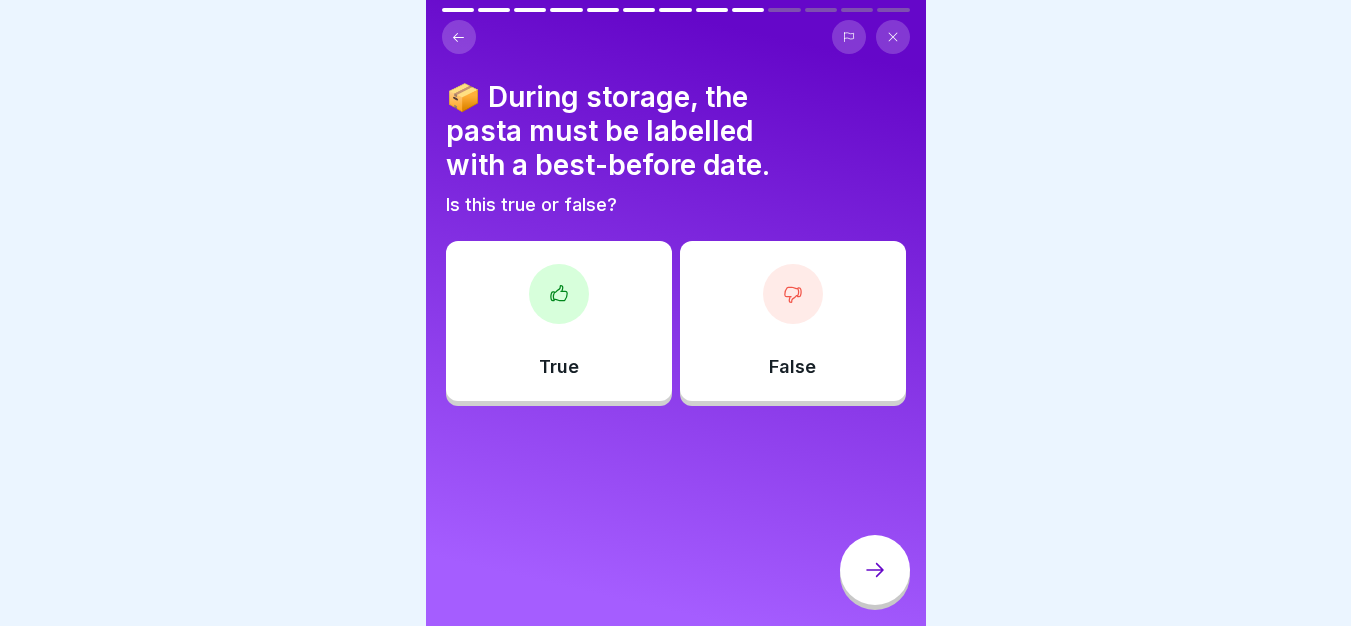 click on "True" at bounding box center (559, 321) 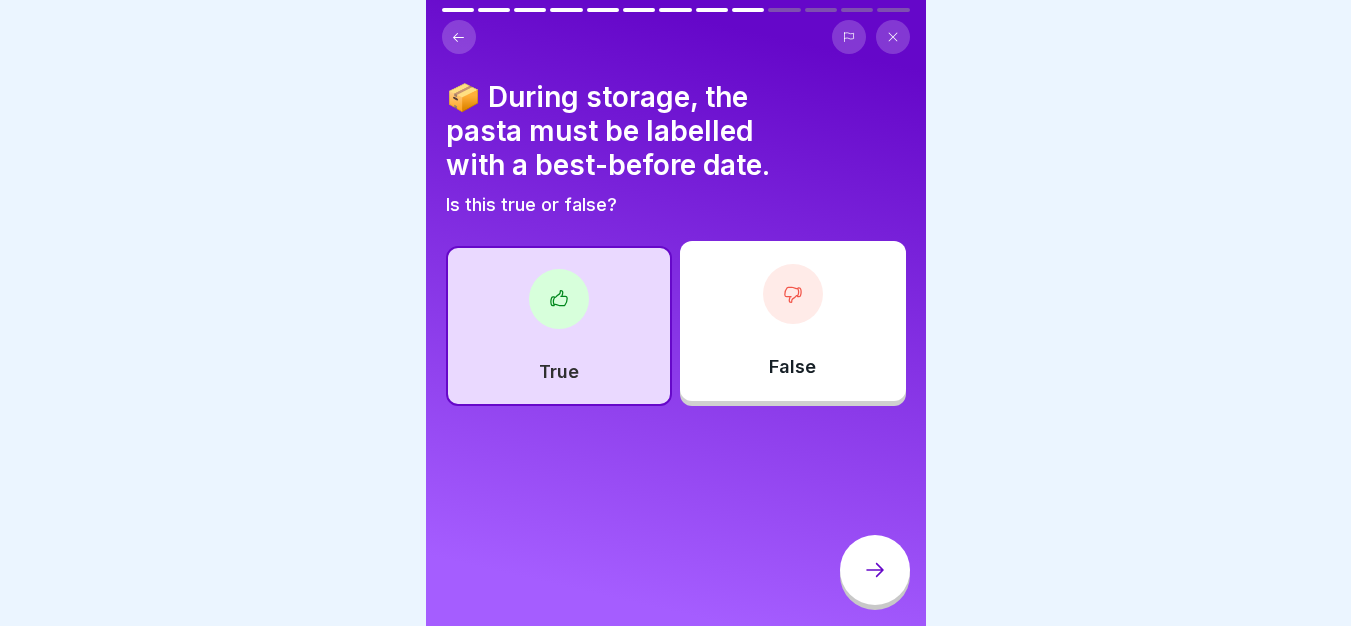 click 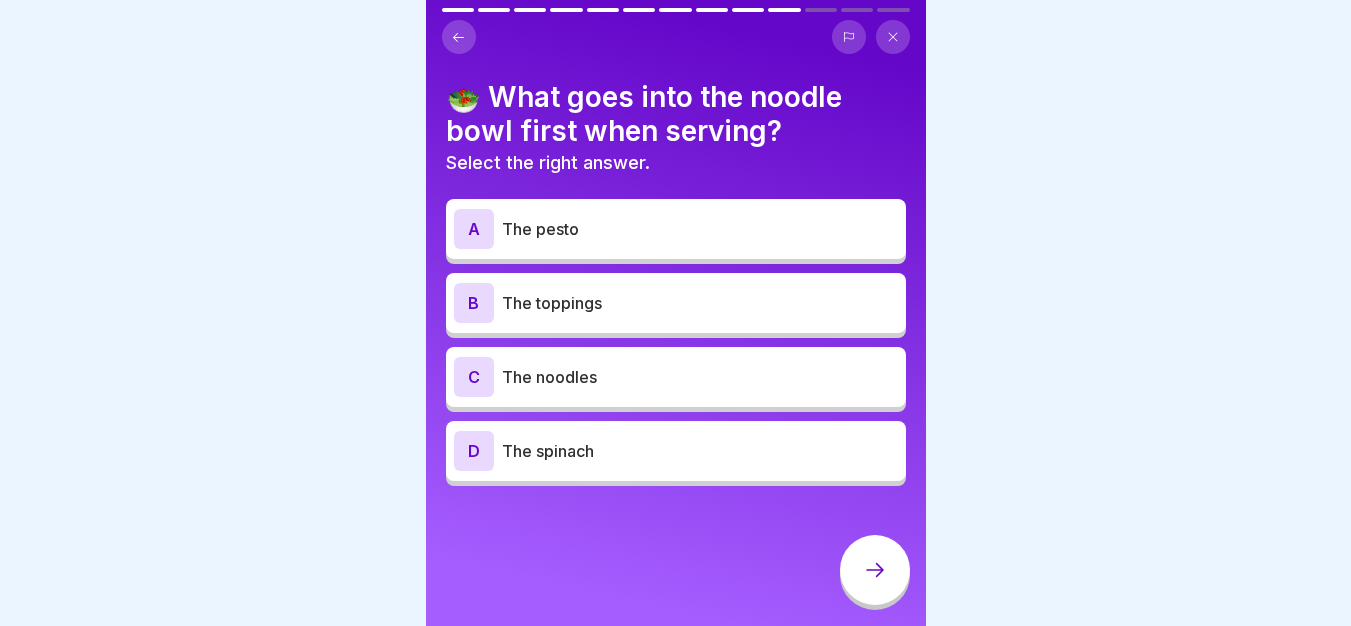 click on "The noodles" at bounding box center (700, 377) 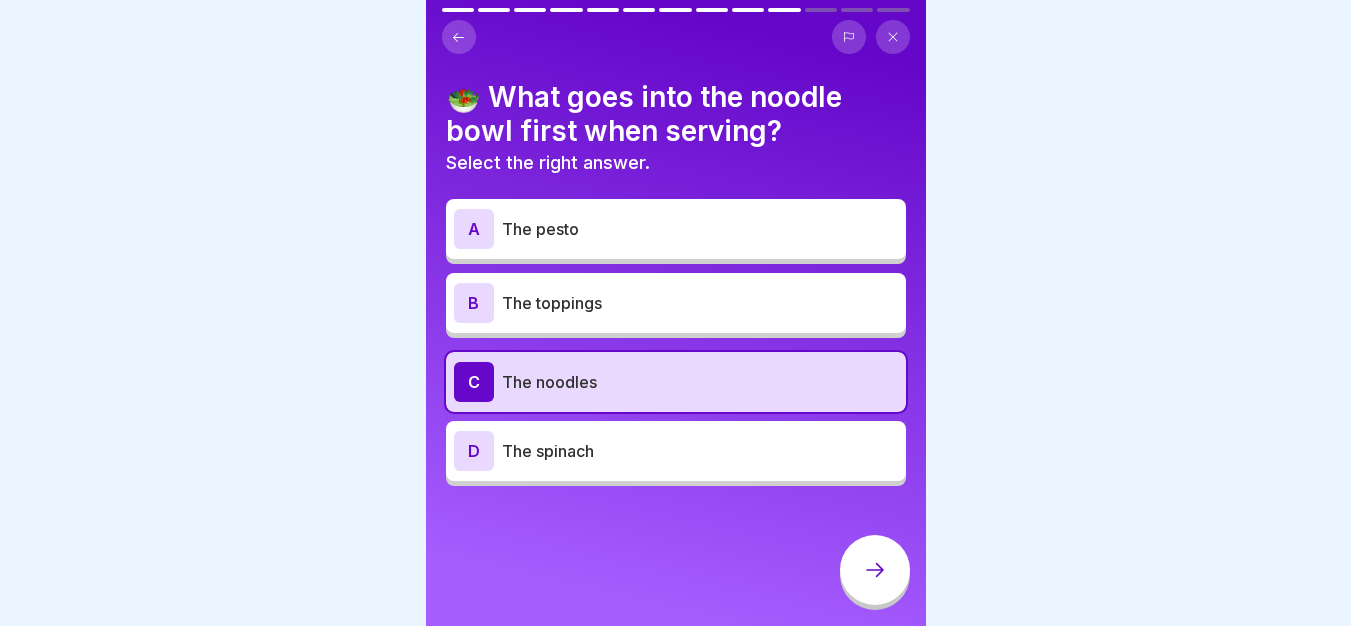 click at bounding box center (875, 570) 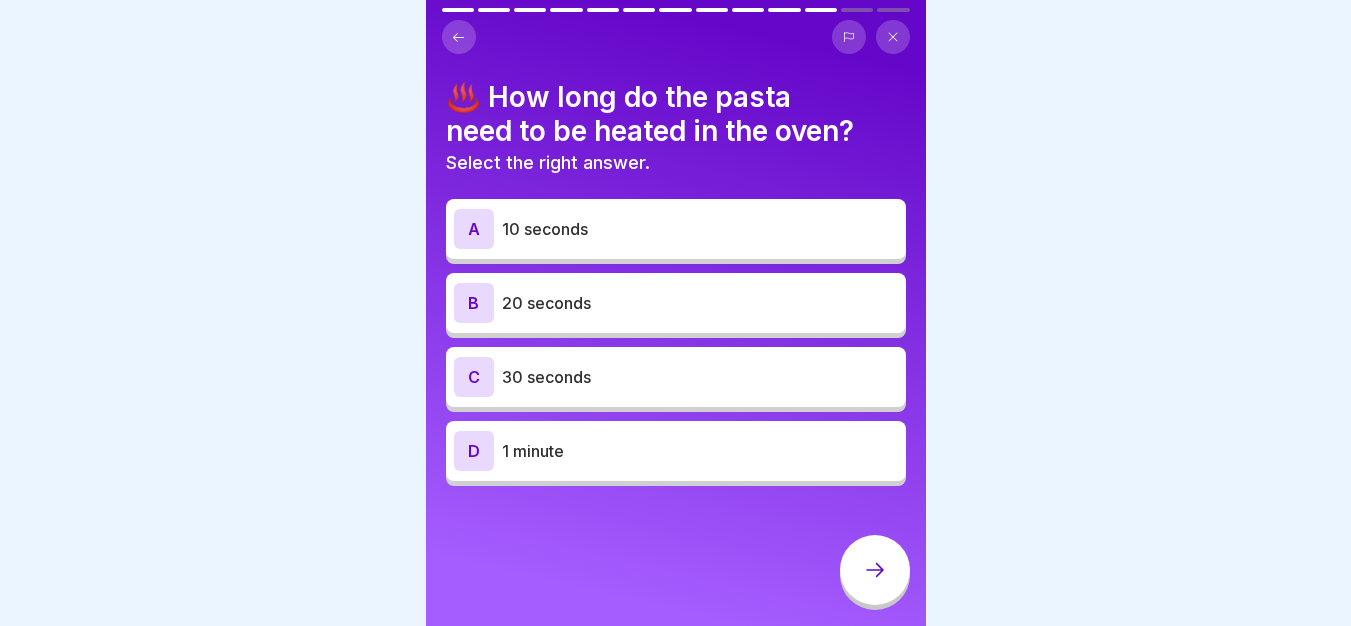 click on "10 seconds" at bounding box center [700, 229] 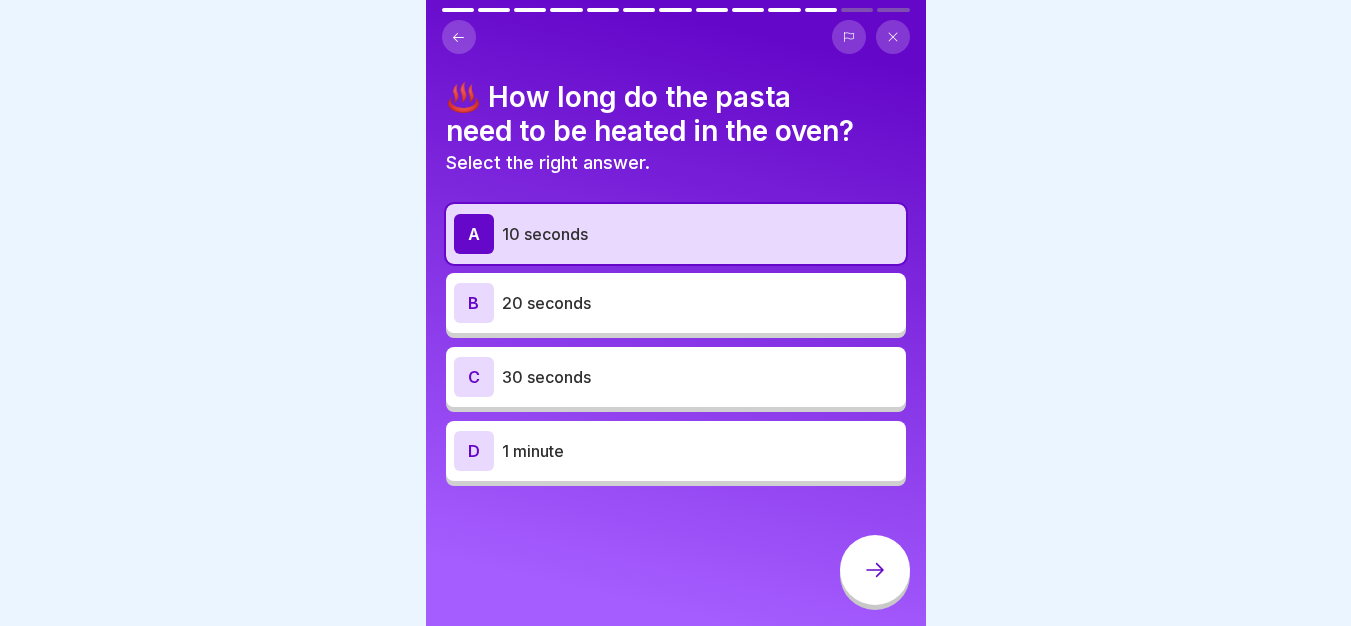 click on "C 30 seconds" at bounding box center (676, 377) 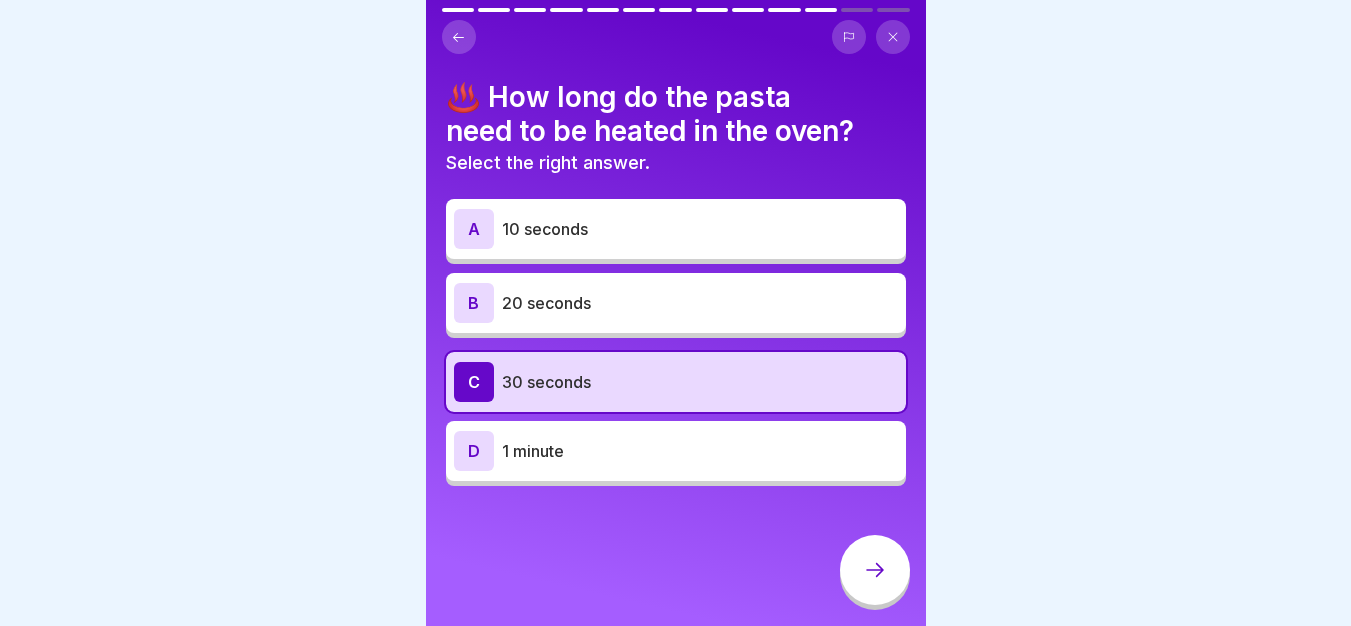 click 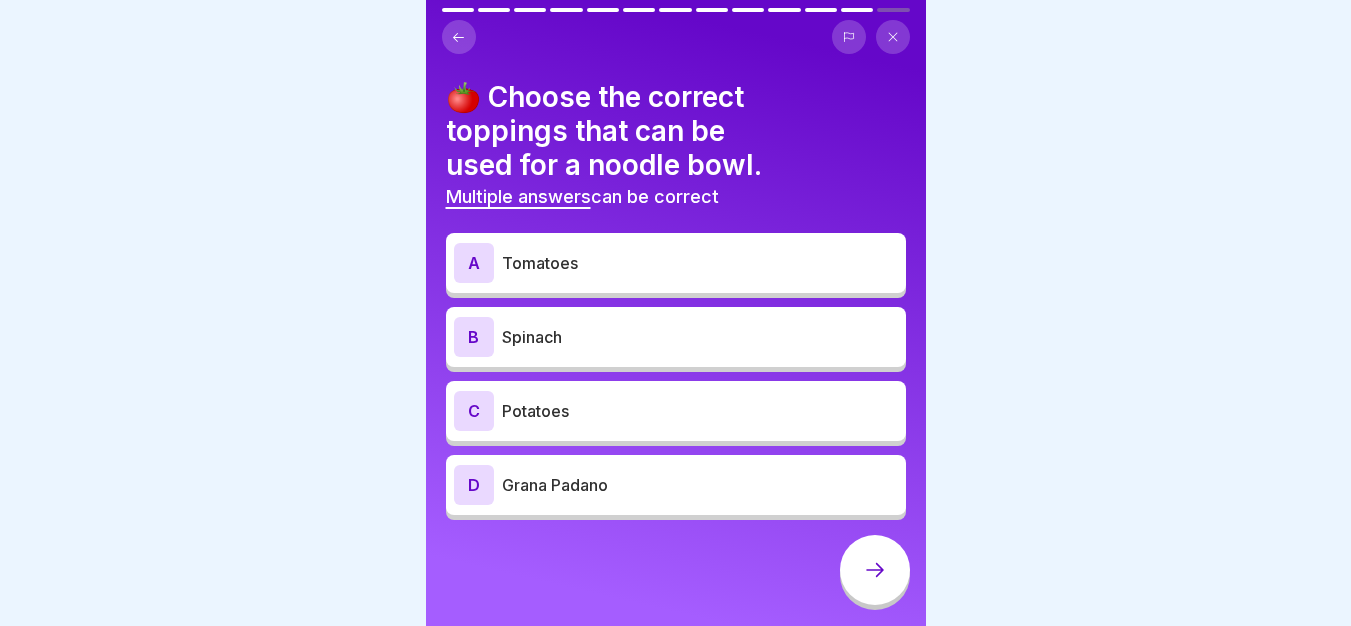 click on "Spinach" at bounding box center [700, 337] 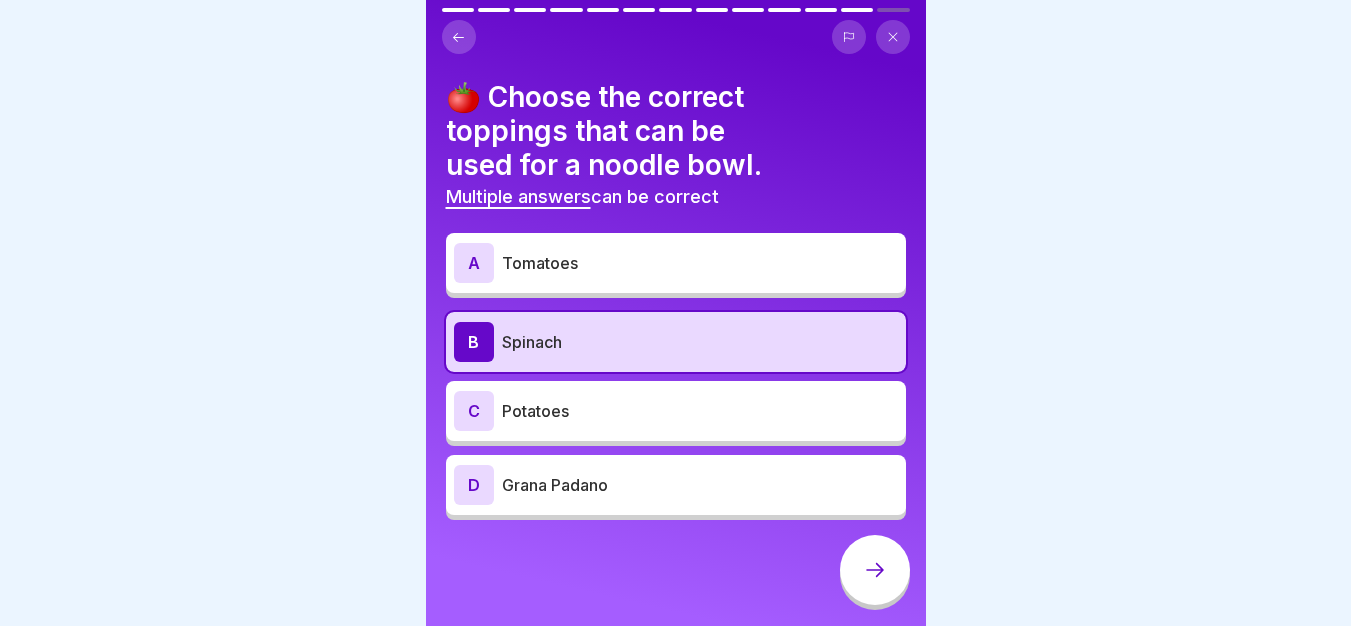 click on "C Potatoes" at bounding box center (676, 411) 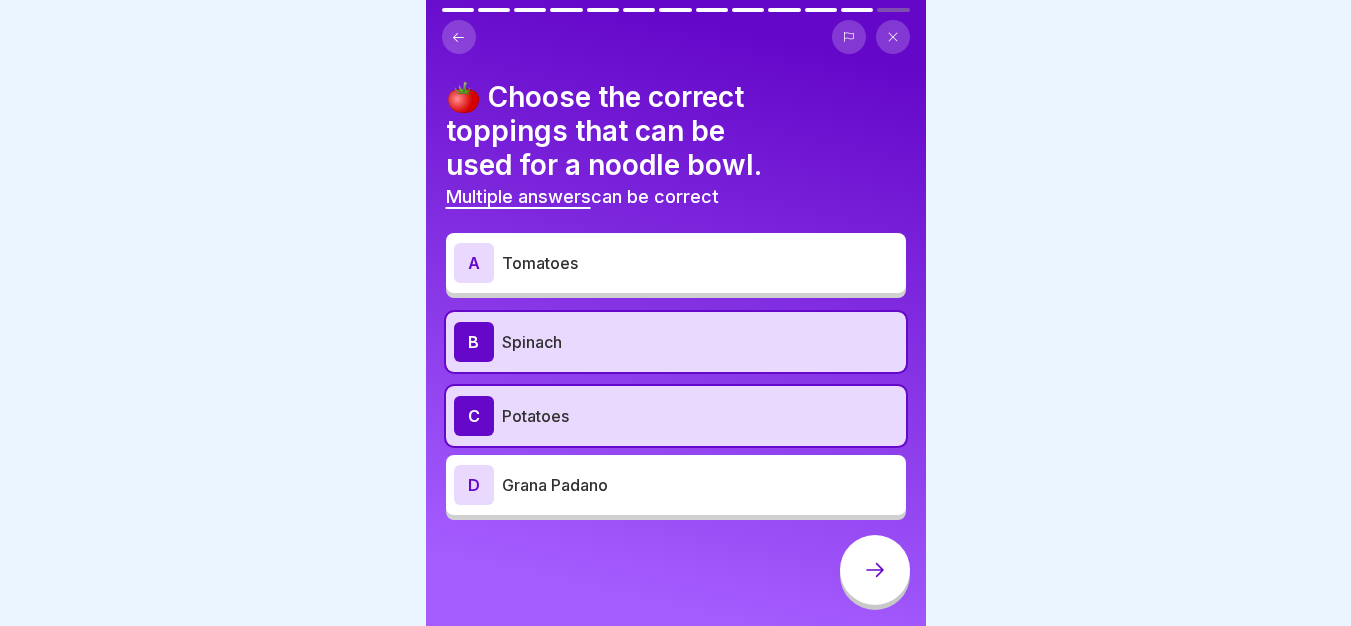 click on "D Grana Padano" at bounding box center (676, 485) 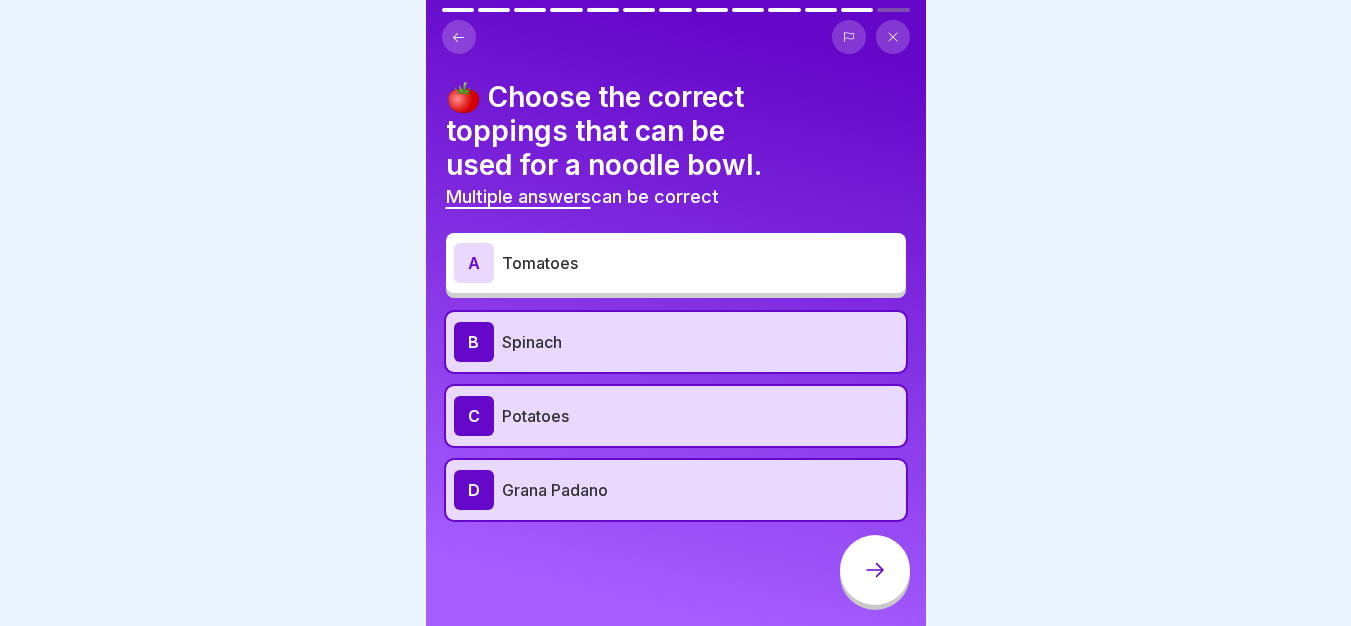 click on "C Potatoes" at bounding box center (676, 416) 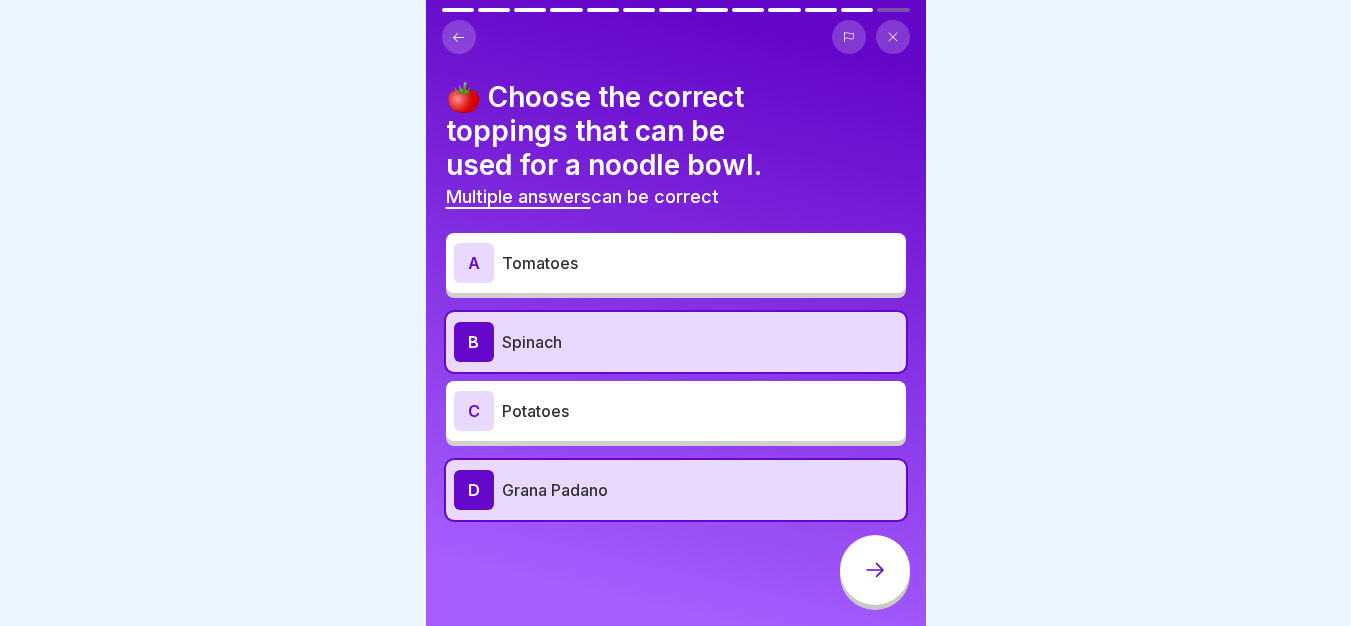 click on "Tomatoes" at bounding box center (700, 263) 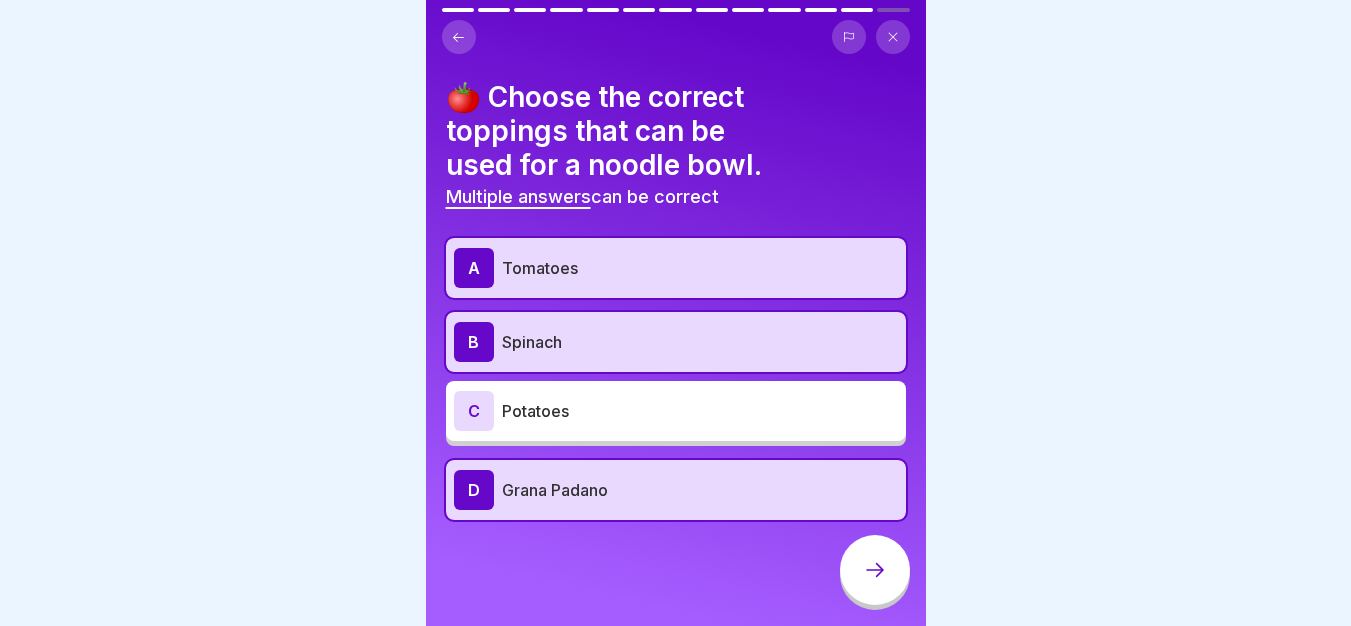click 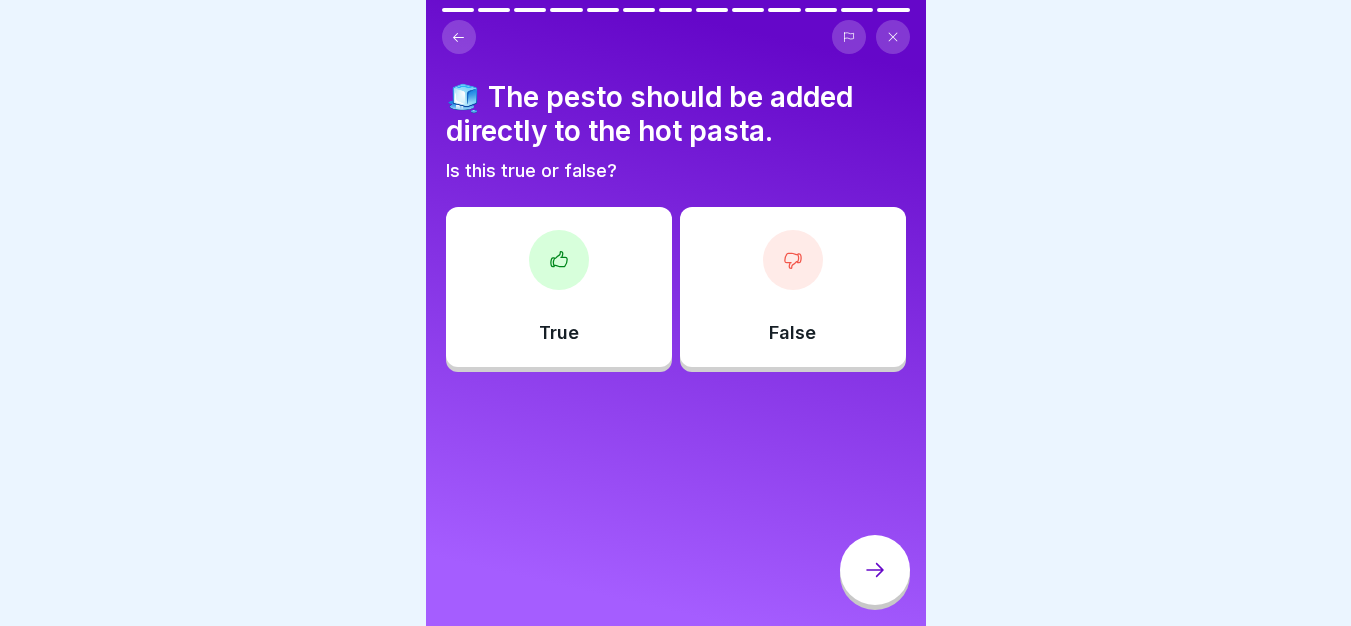 click on "True" at bounding box center [559, 287] 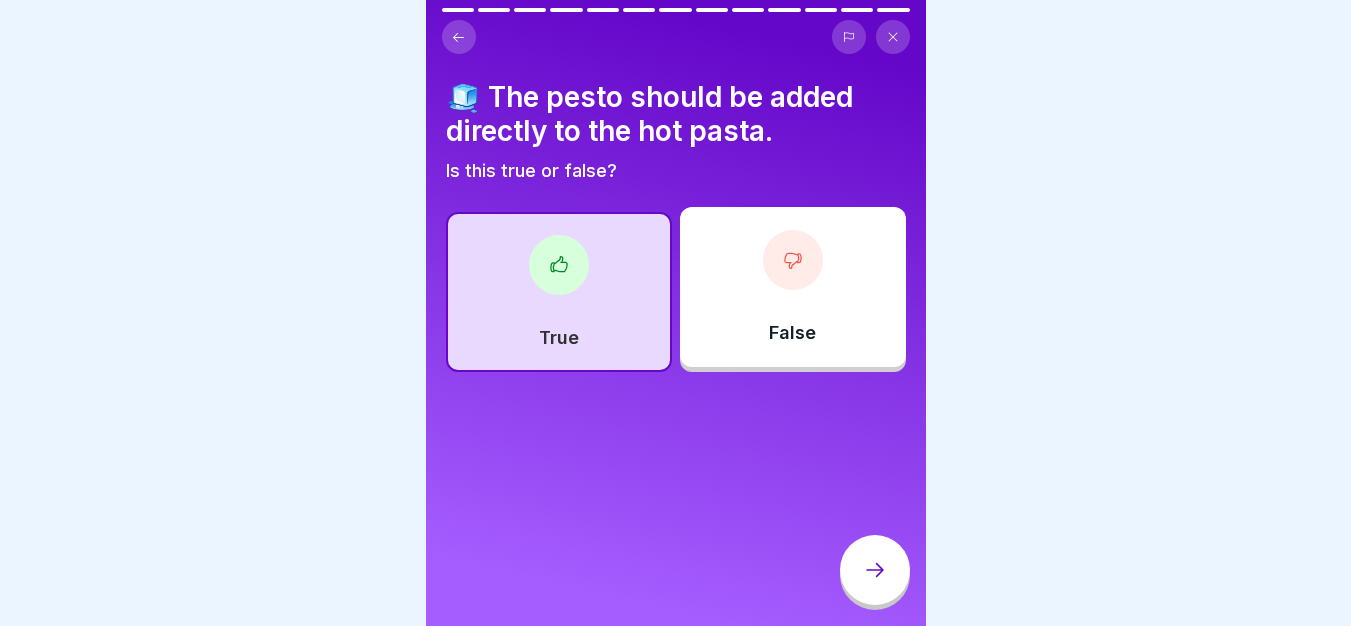 click at bounding box center (875, 570) 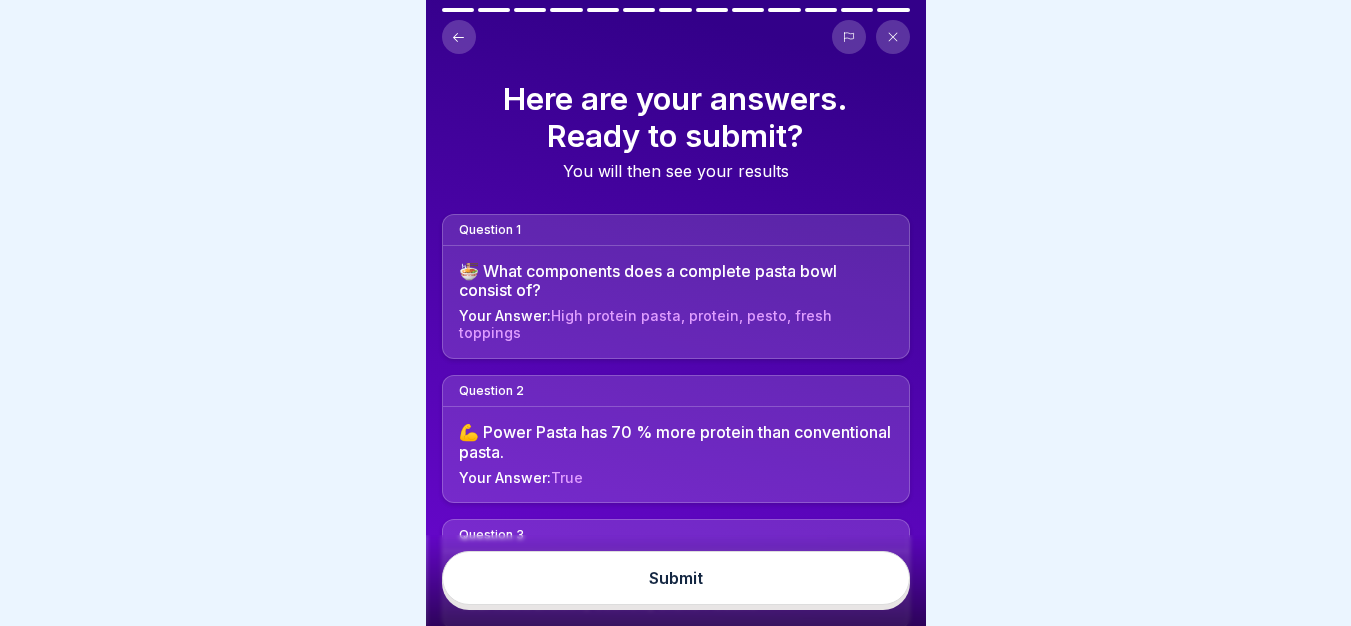 click on "Submit" at bounding box center [676, 578] 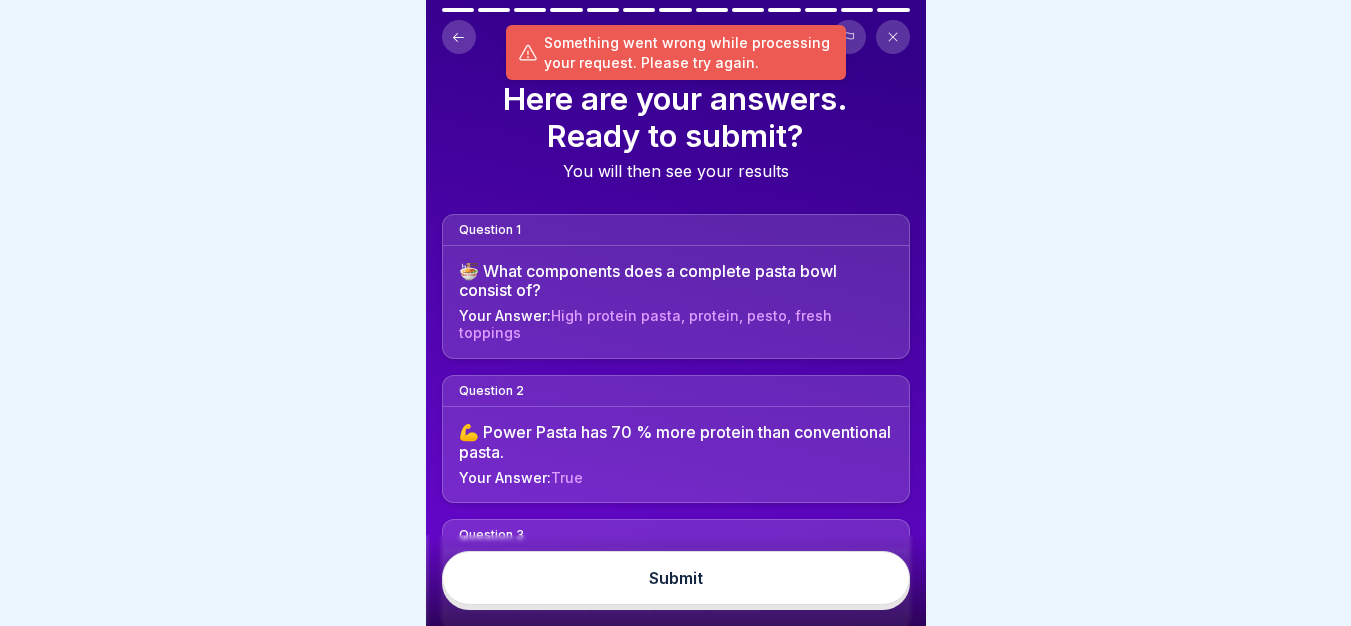 click on "Submit" at bounding box center [676, 578] 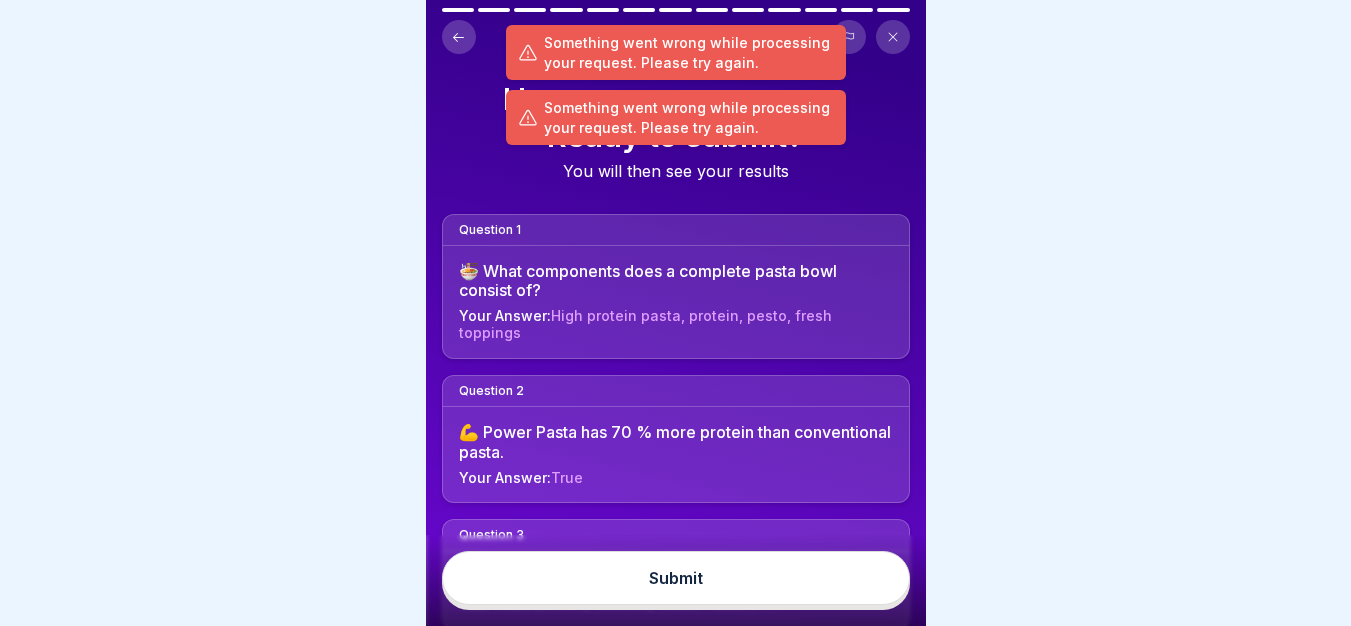 click on "Submit" at bounding box center [676, 578] 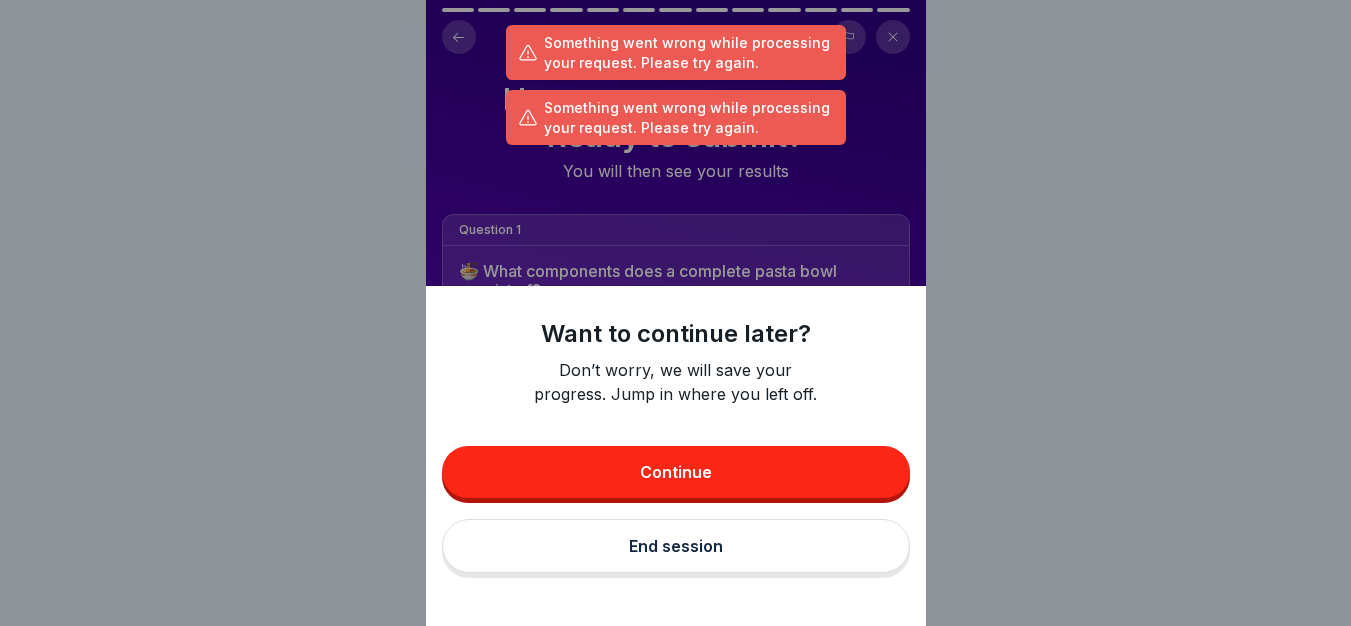 click on "Continue" at bounding box center (676, 472) 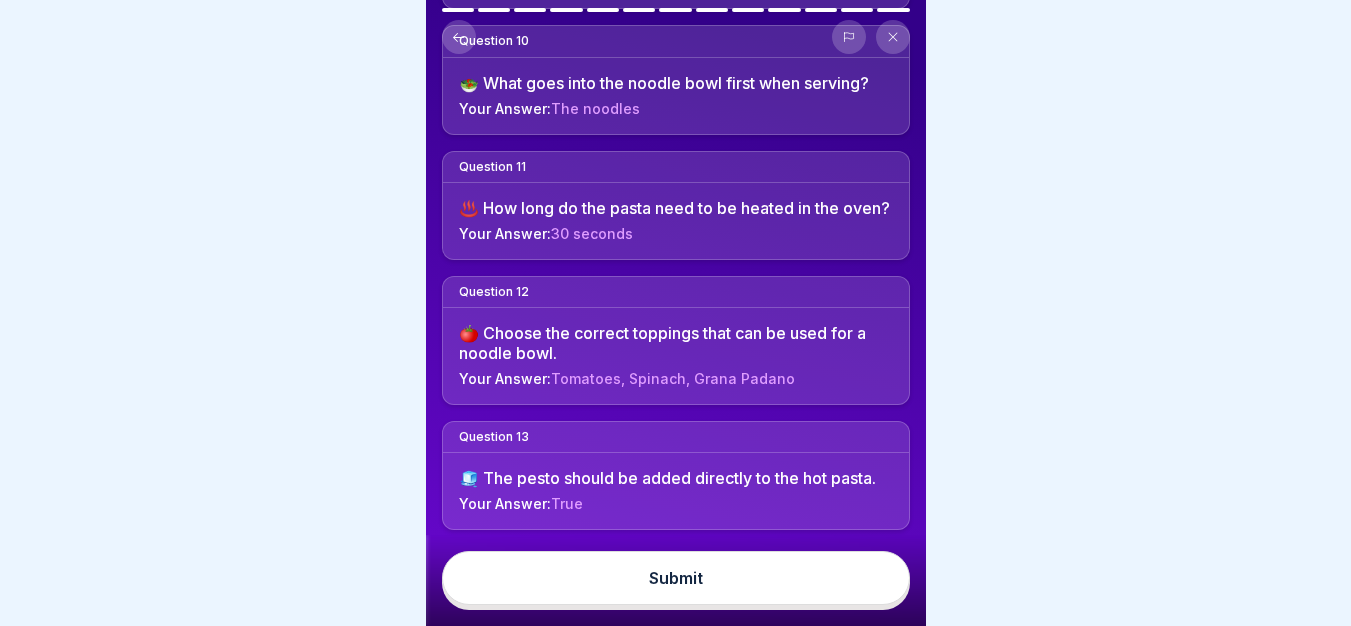 scroll, scrollTop: 0, scrollLeft: 0, axis: both 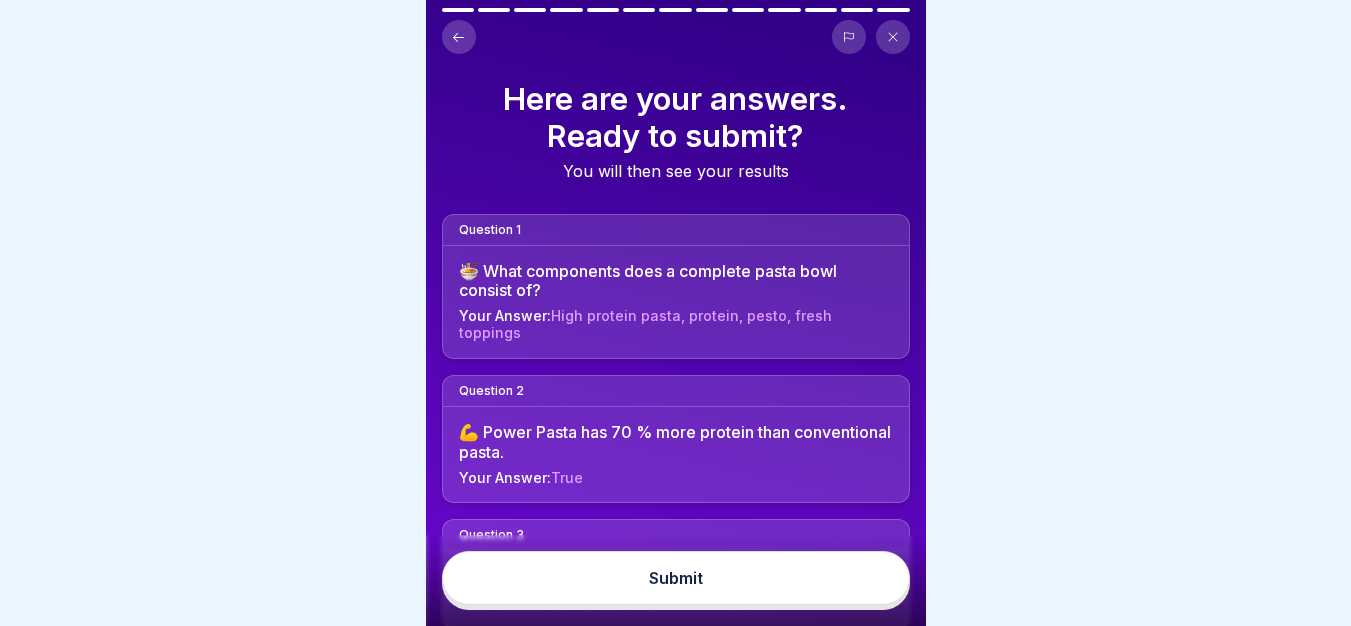 click on "Submit" at bounding box center (676, 578) 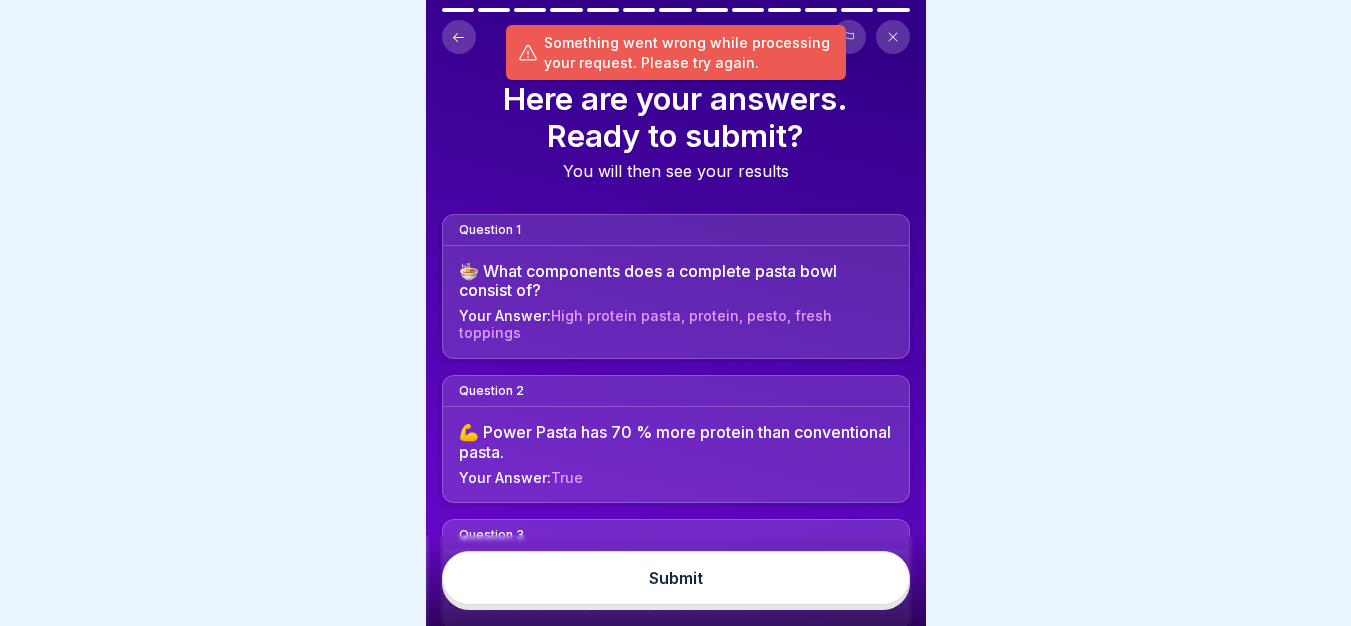drag, startPoint x: 810, startPoint y: 580, endPoint x: 911, endPoint y: 445, distance: 168.60011 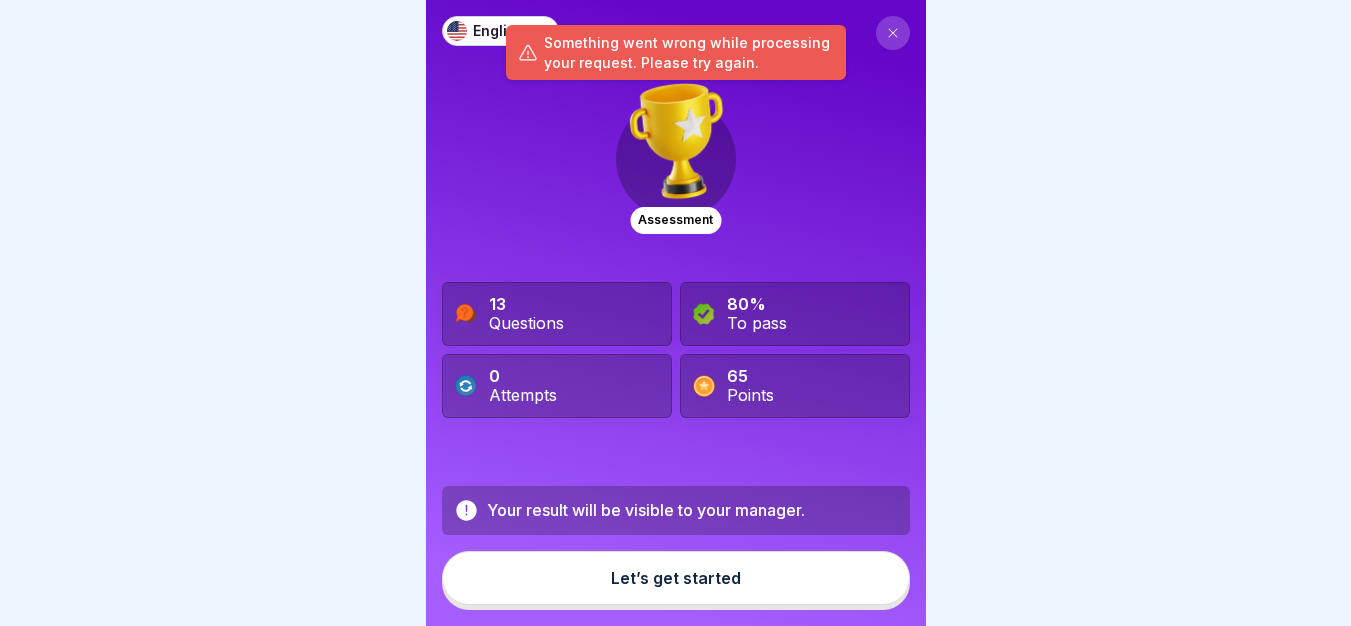 click on "Something went wrong while processing your request. Please try again." at bounding box center (676, 52) 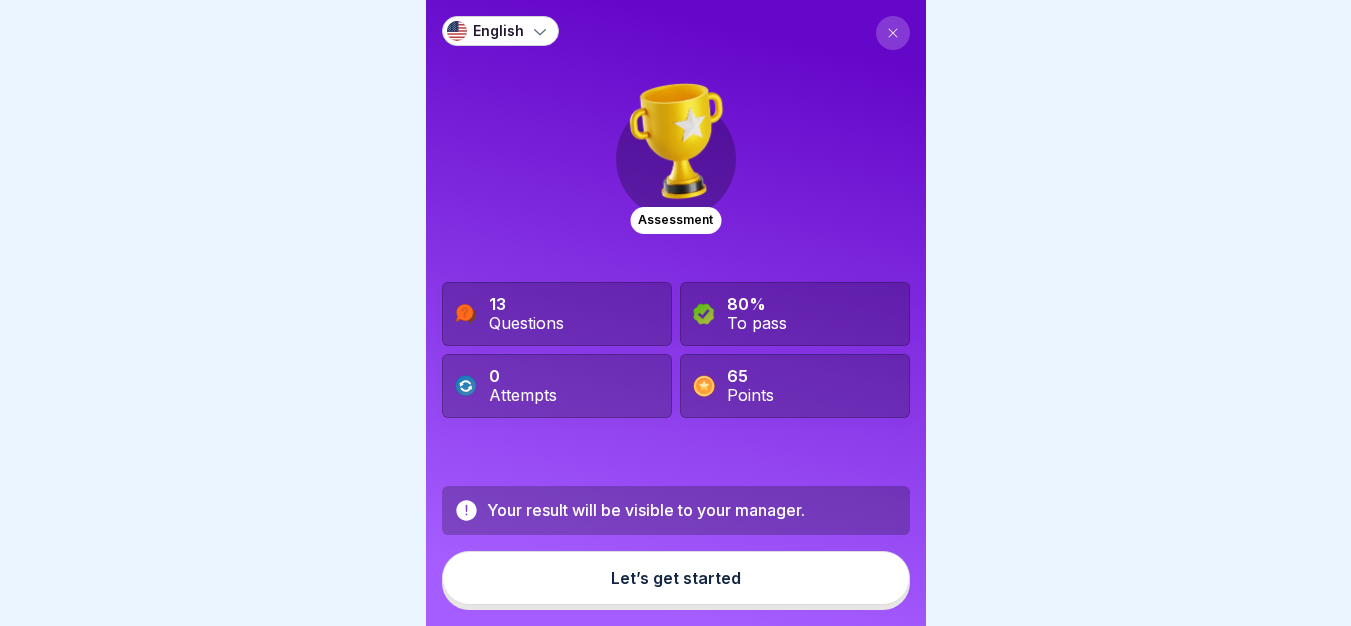 click 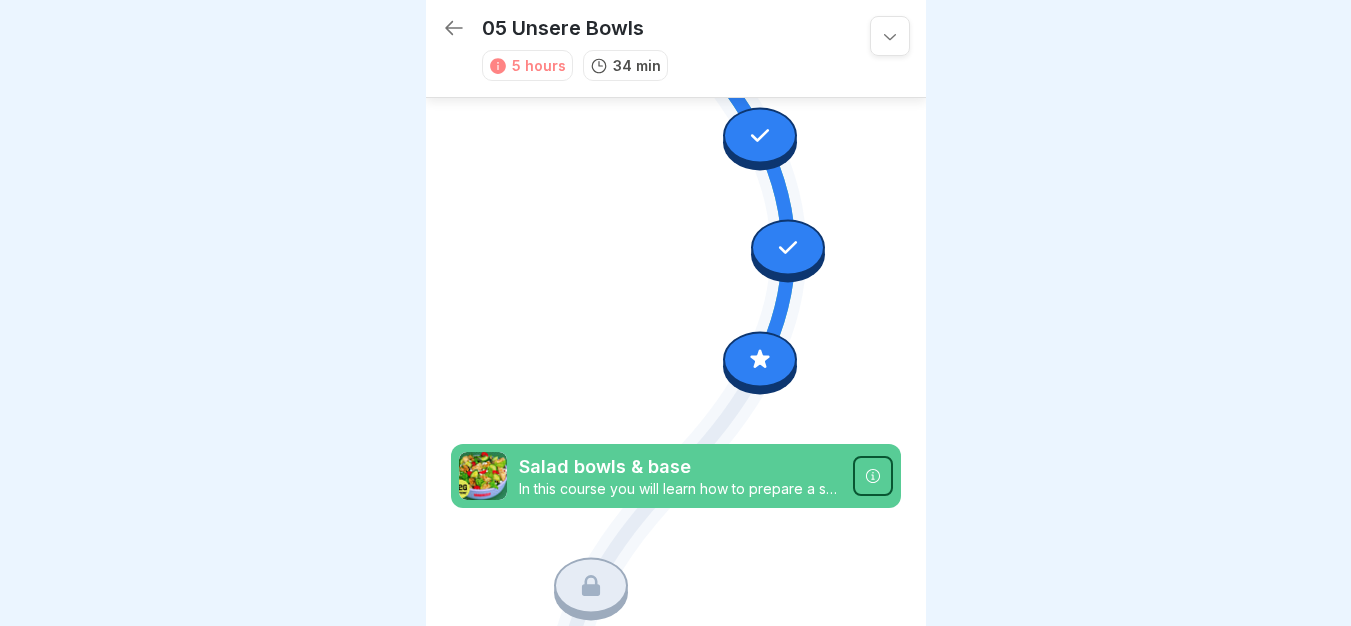 scroll, scrollTop: 1008, scrollLeft: 0, axis: vertical 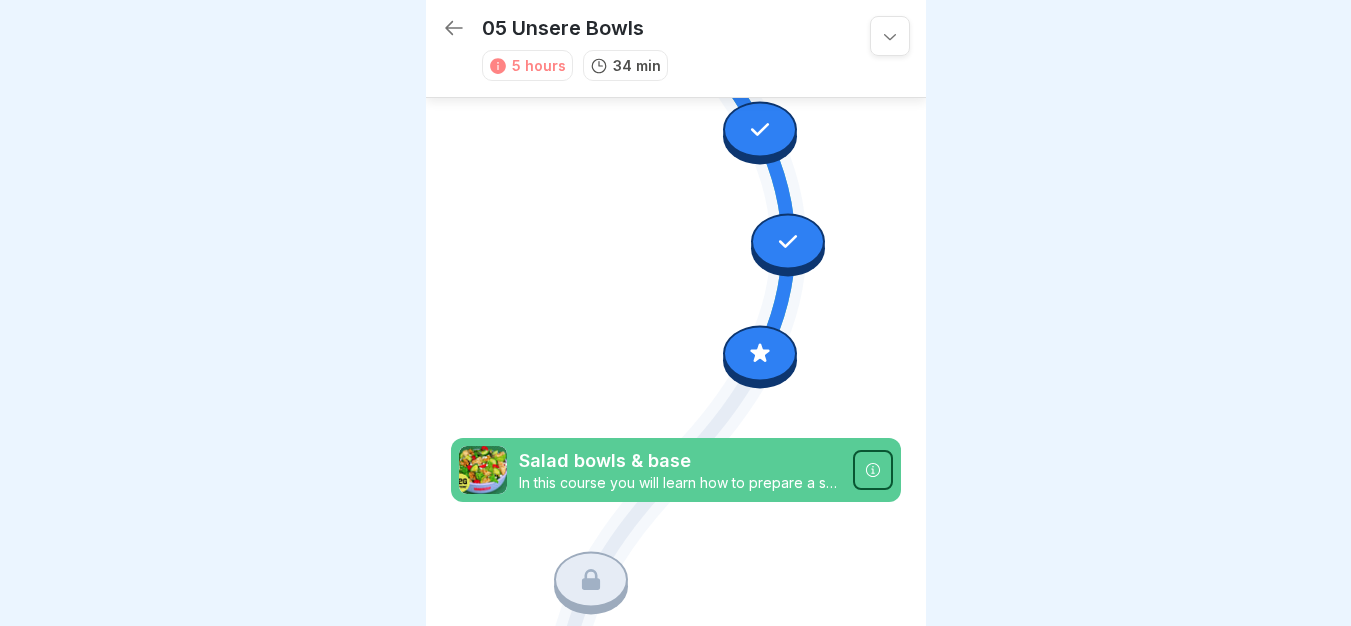click 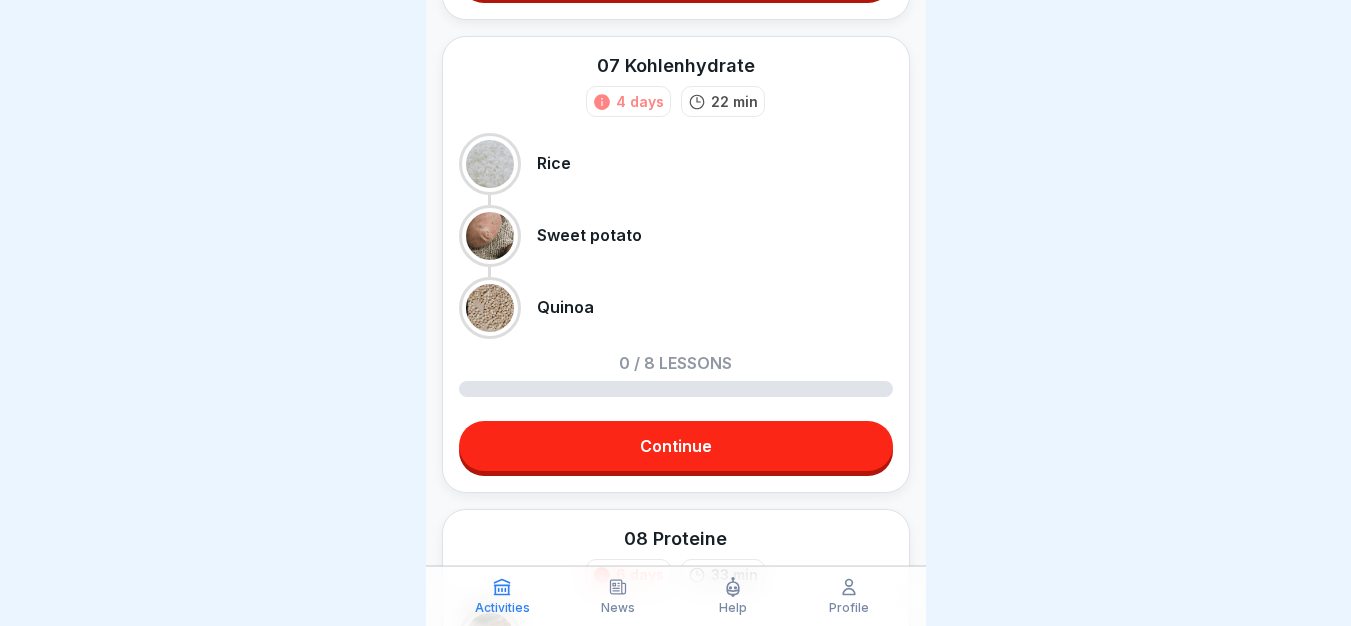 scroll, scrollTop: 0, scrollLeft: 0, axis: both 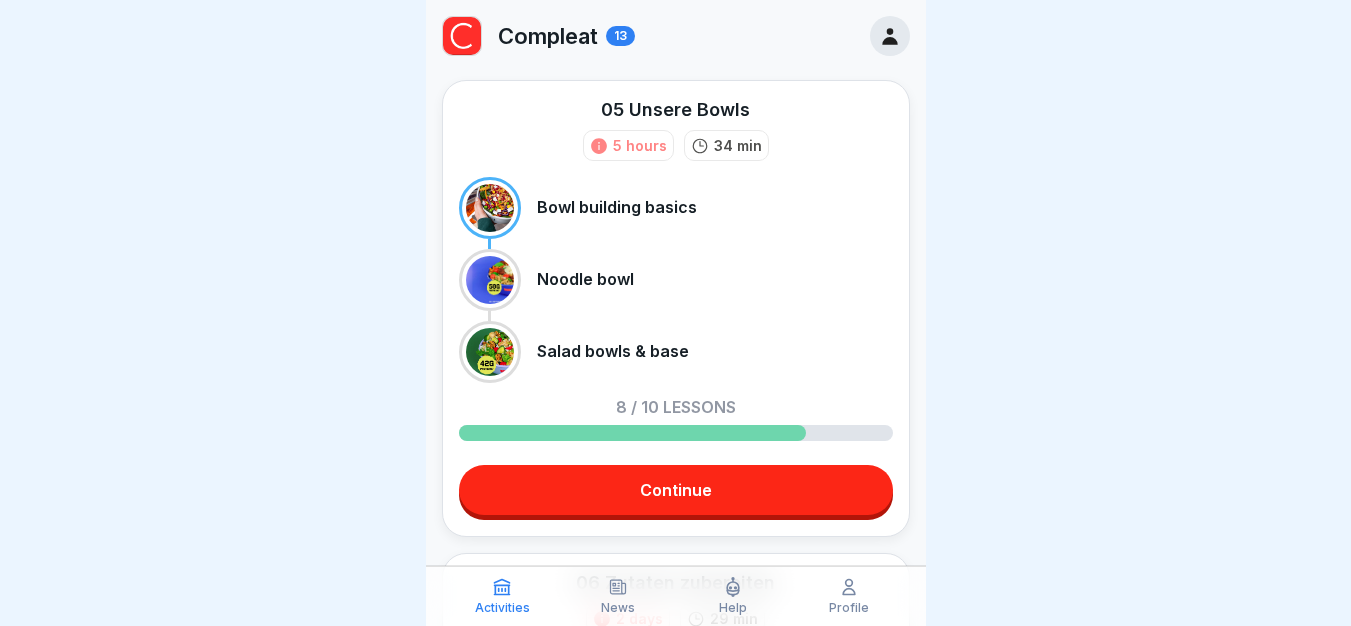 click 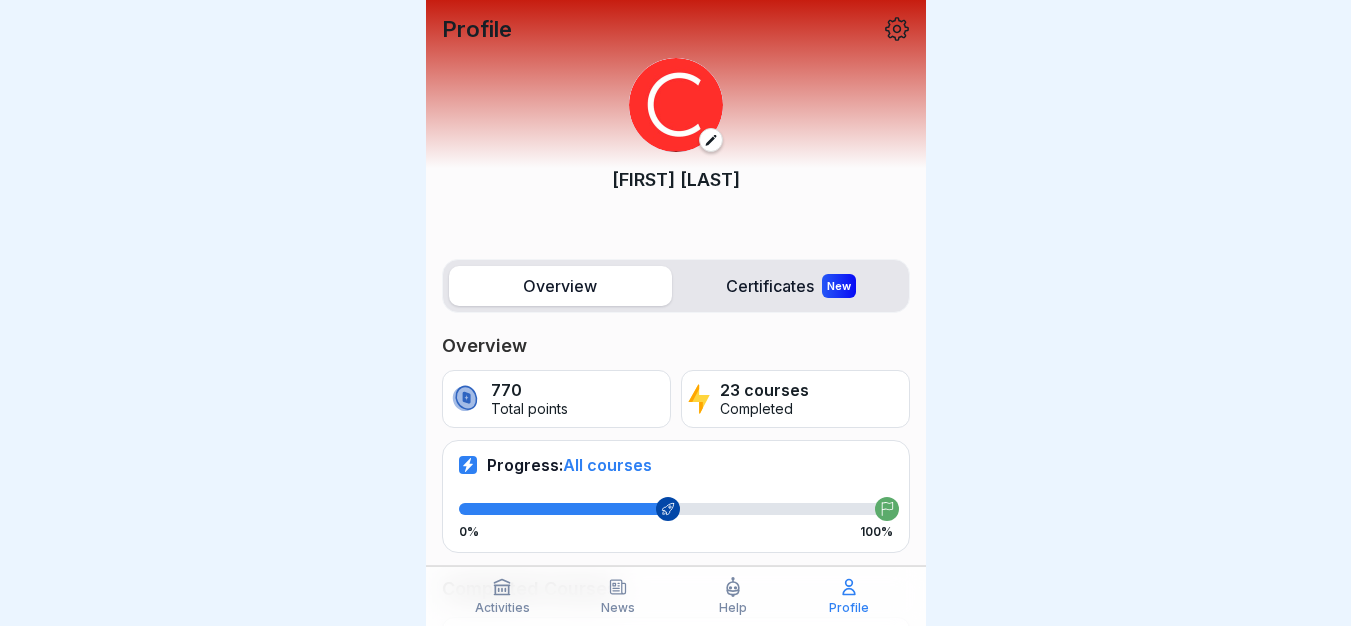 click 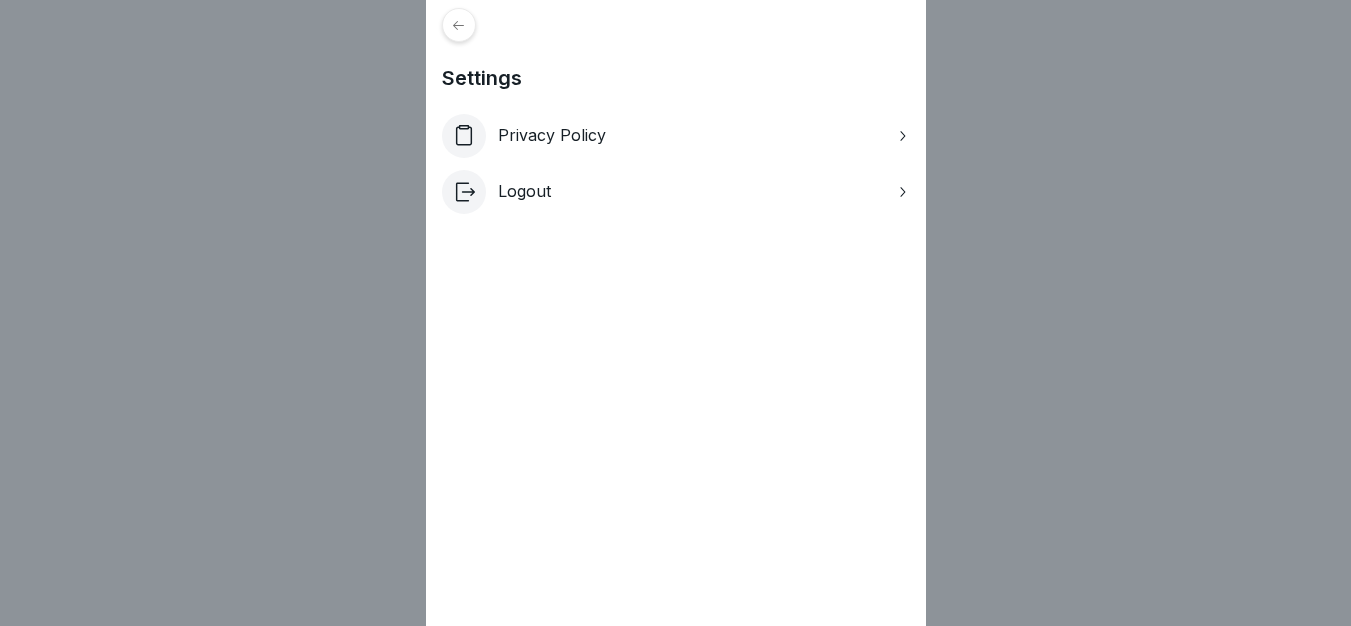click on "Logout" at bounding box center [676, 192] 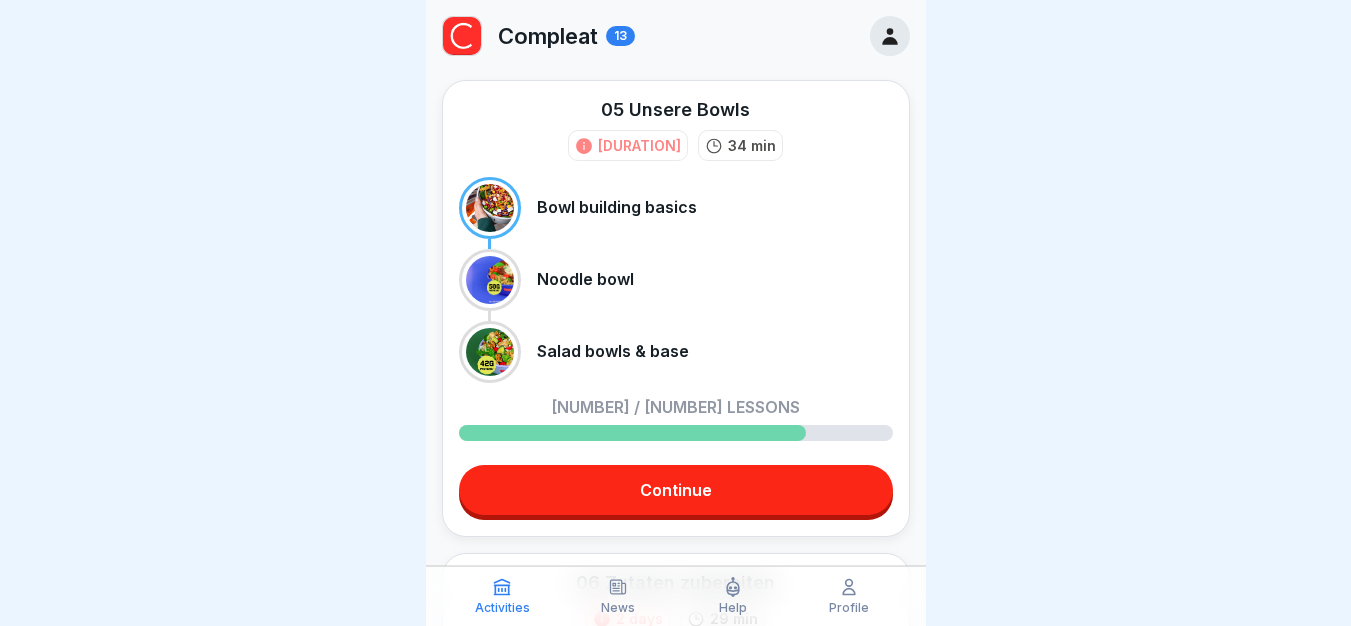 scroll, scrollTop: 0, scrollLeft: 0, axis: both 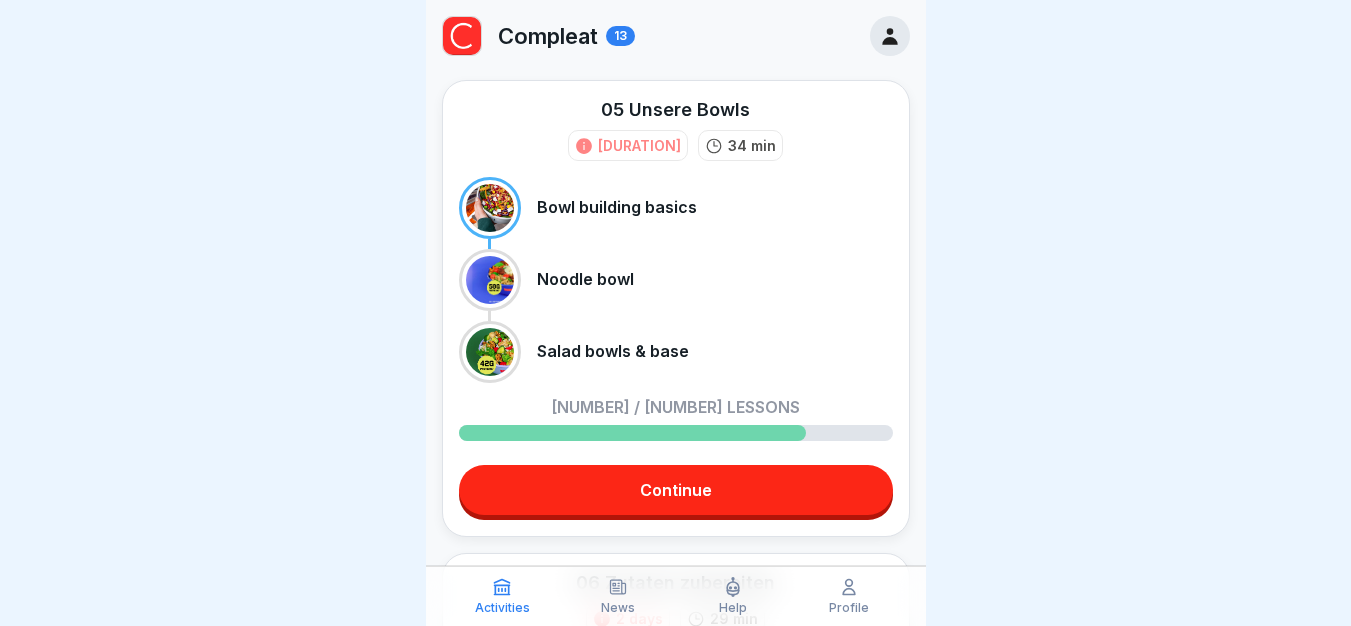 click on "Continue" at bounding box center (676, 490) 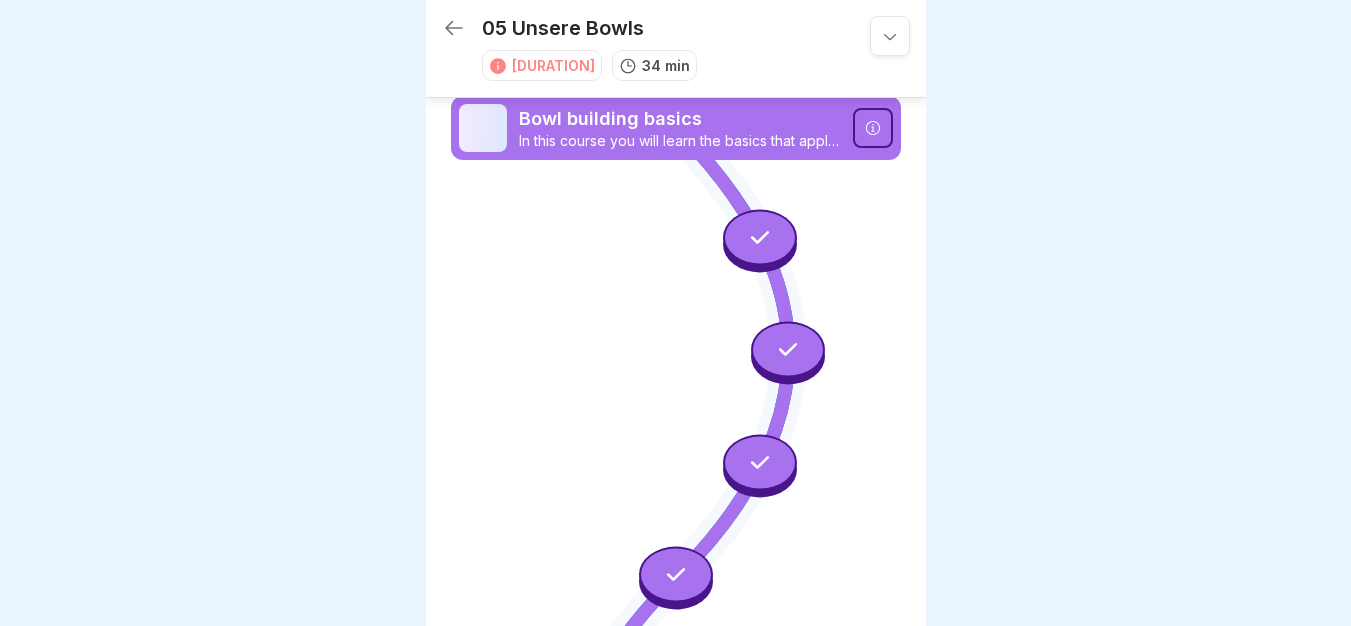 scroll, scrollTop: 7, scrollLeft: 0, axis: vertical 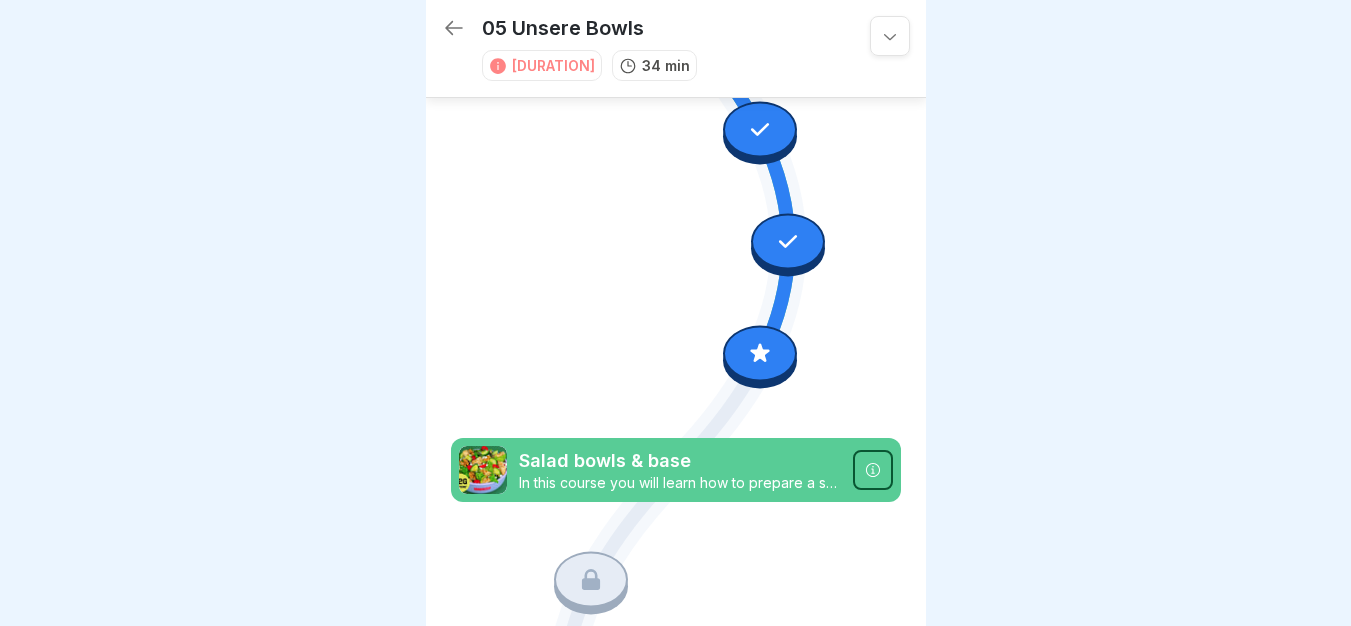 click 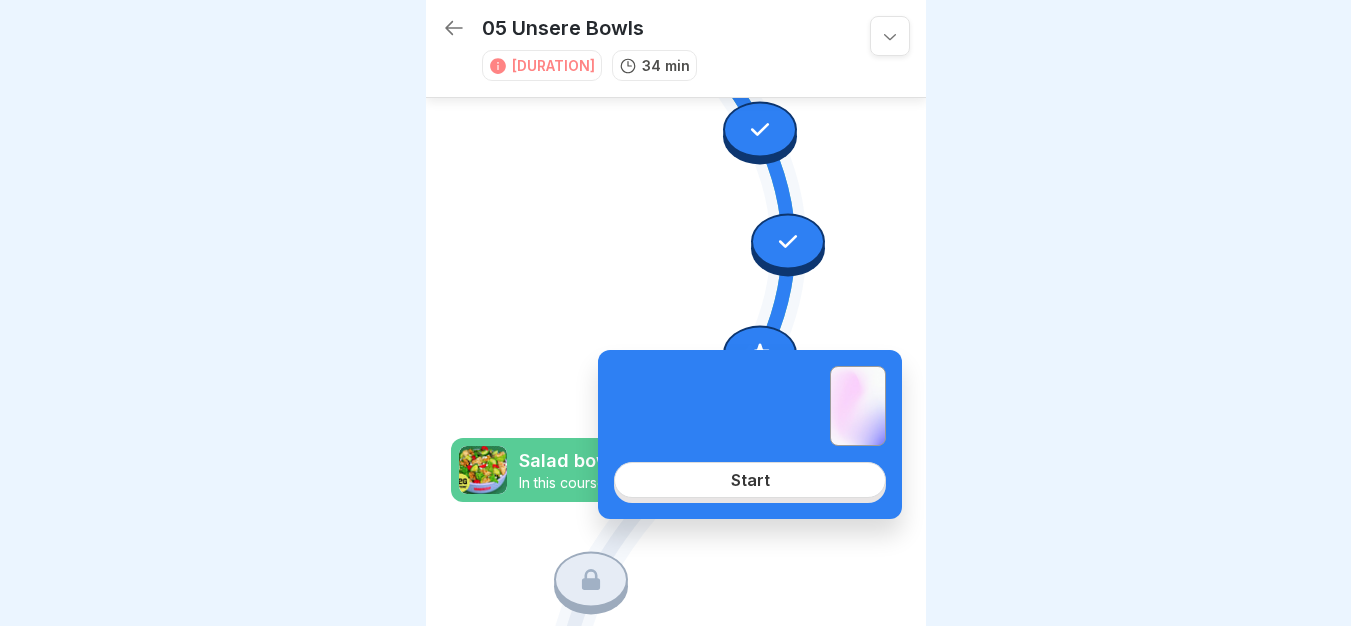 click on "Start" at bounding box center (750, 480) 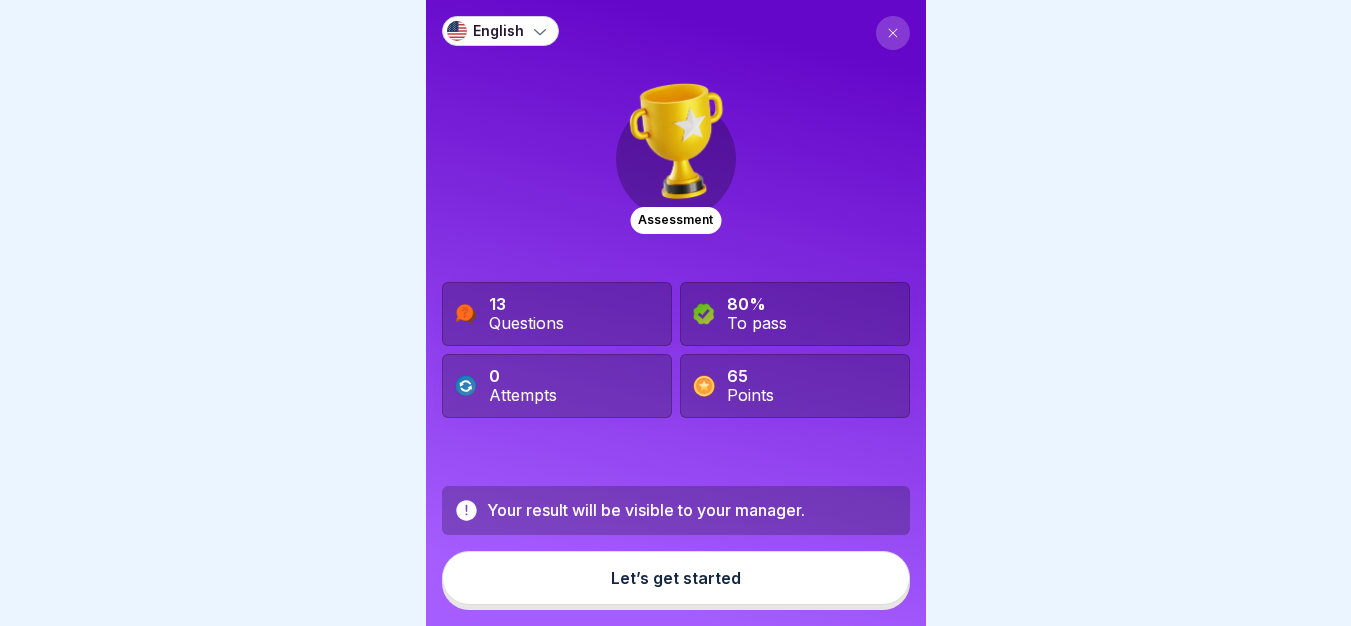 scroll, scrollTop: 0, scrollLeft: 0, axis: both 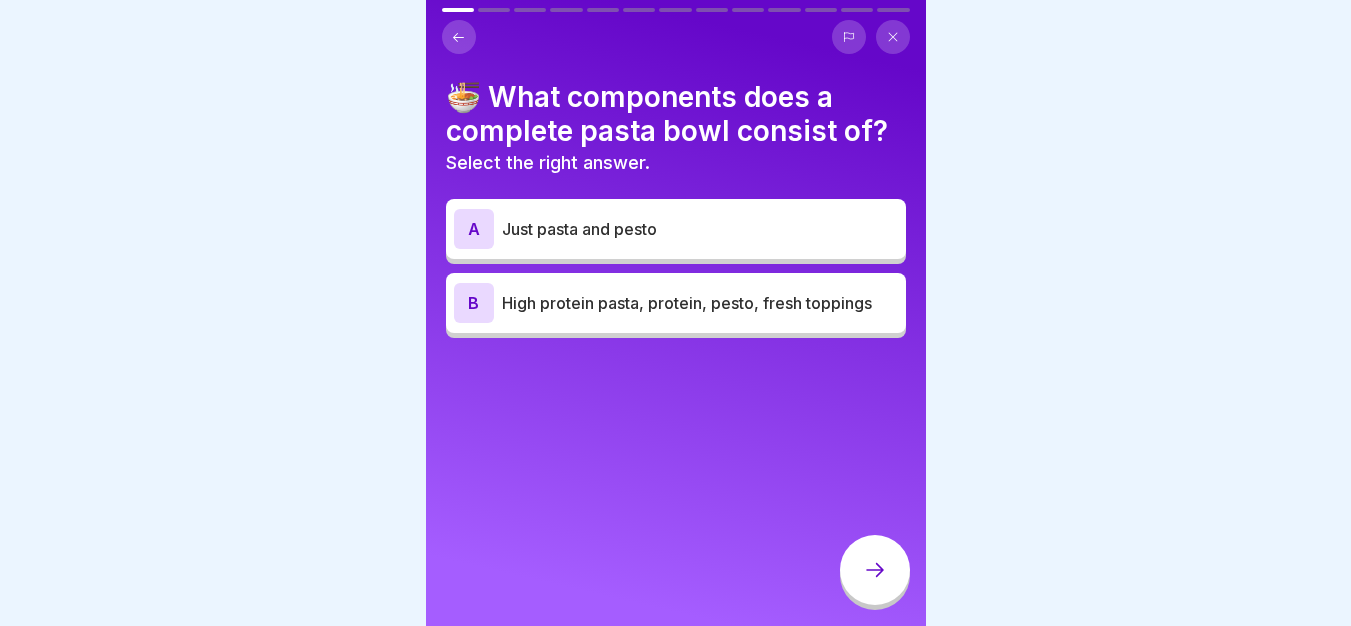 click on "A Just pasta and pesto B High protein pasta, protein, pesto, fresh toppings" at bounding box center (676, 271) 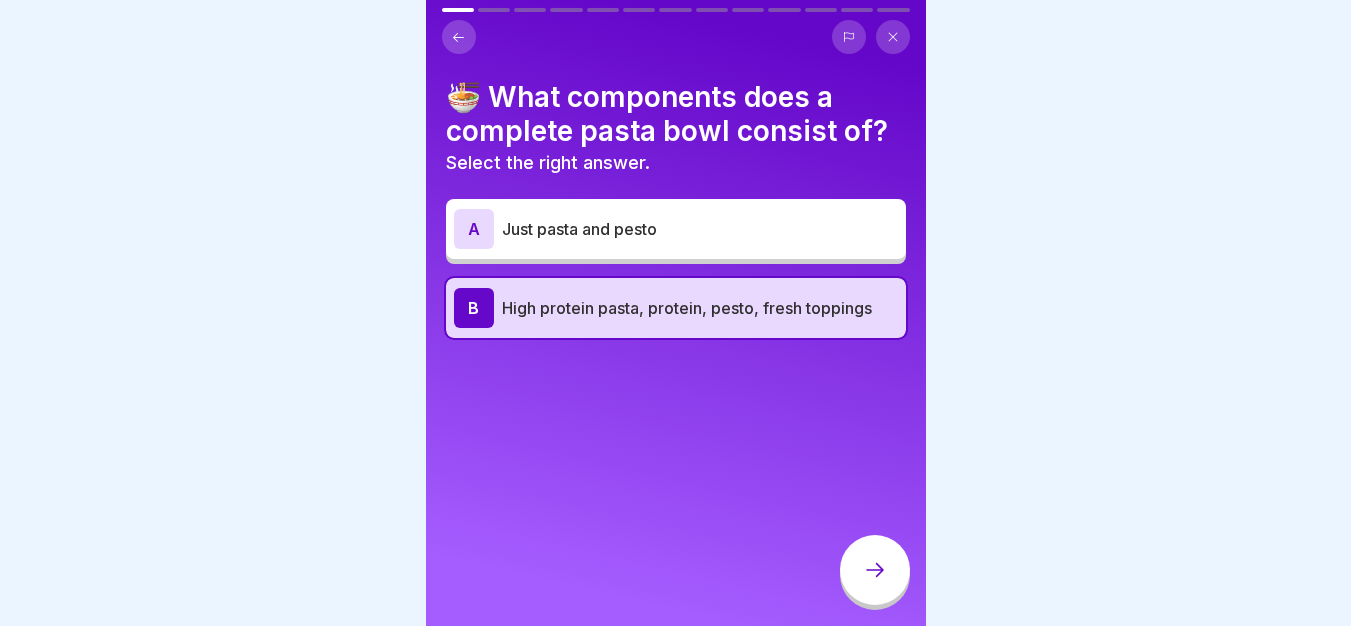 click at bounding box center [875, 570] 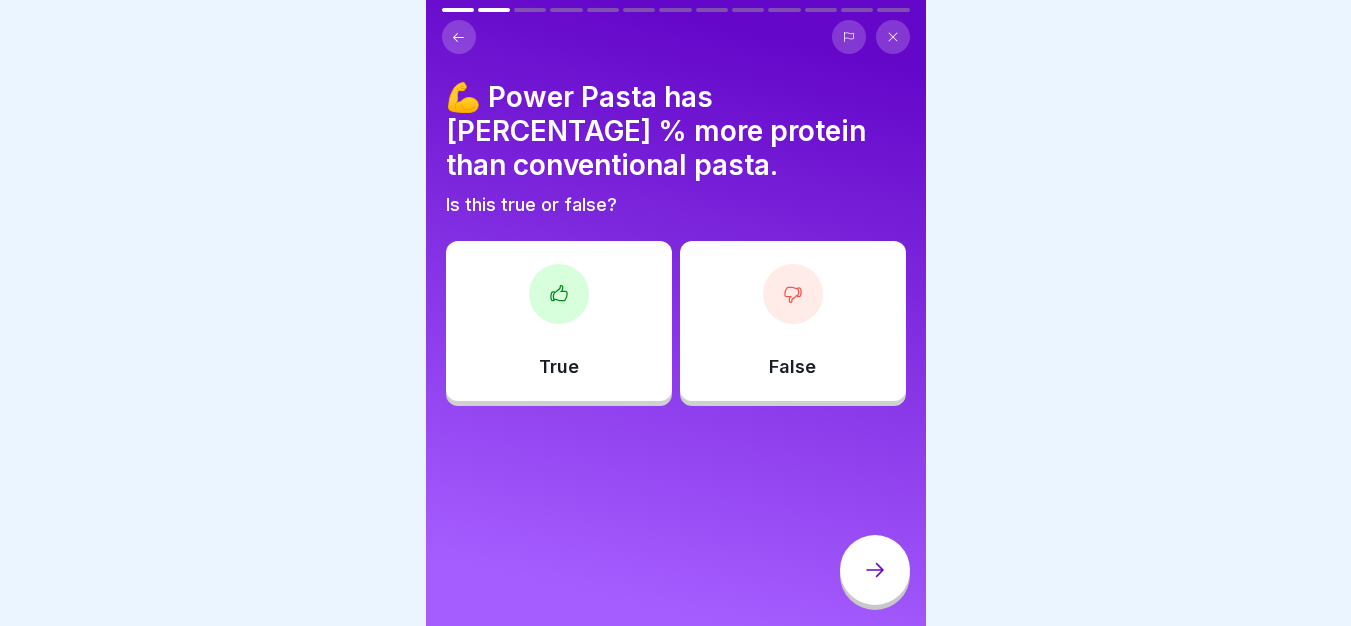 click on "True" at bounding box center [559, 321] 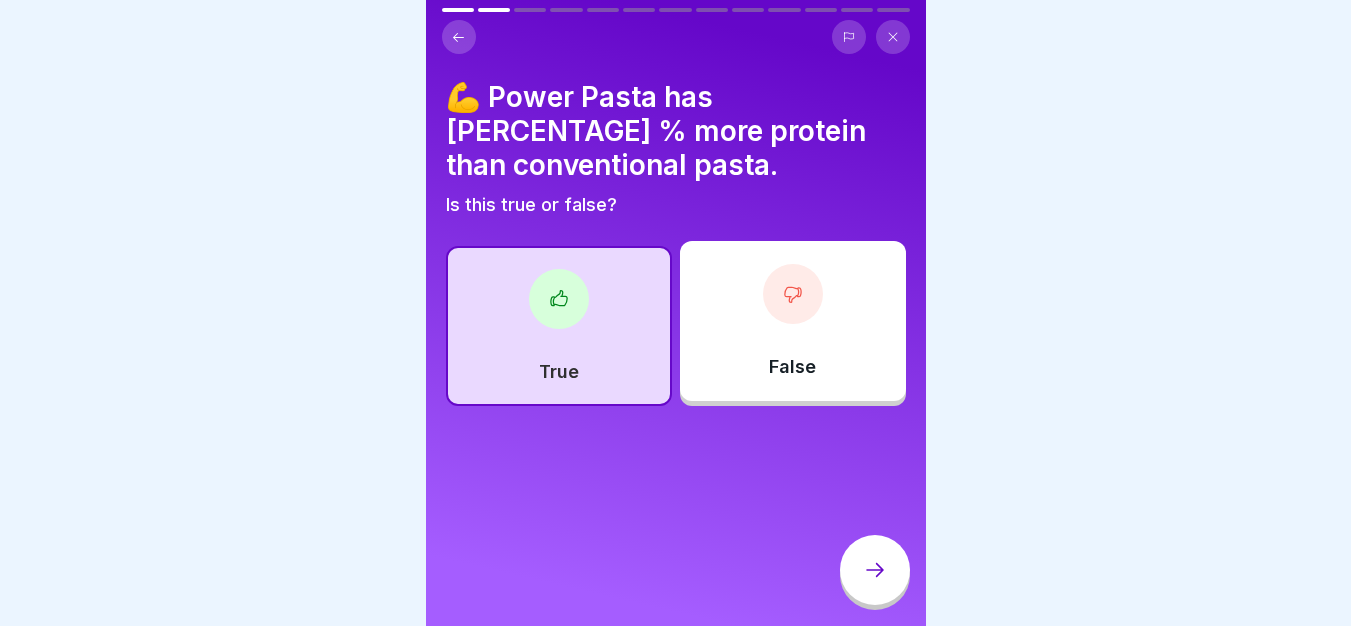 click at bounding box center (875, 570) 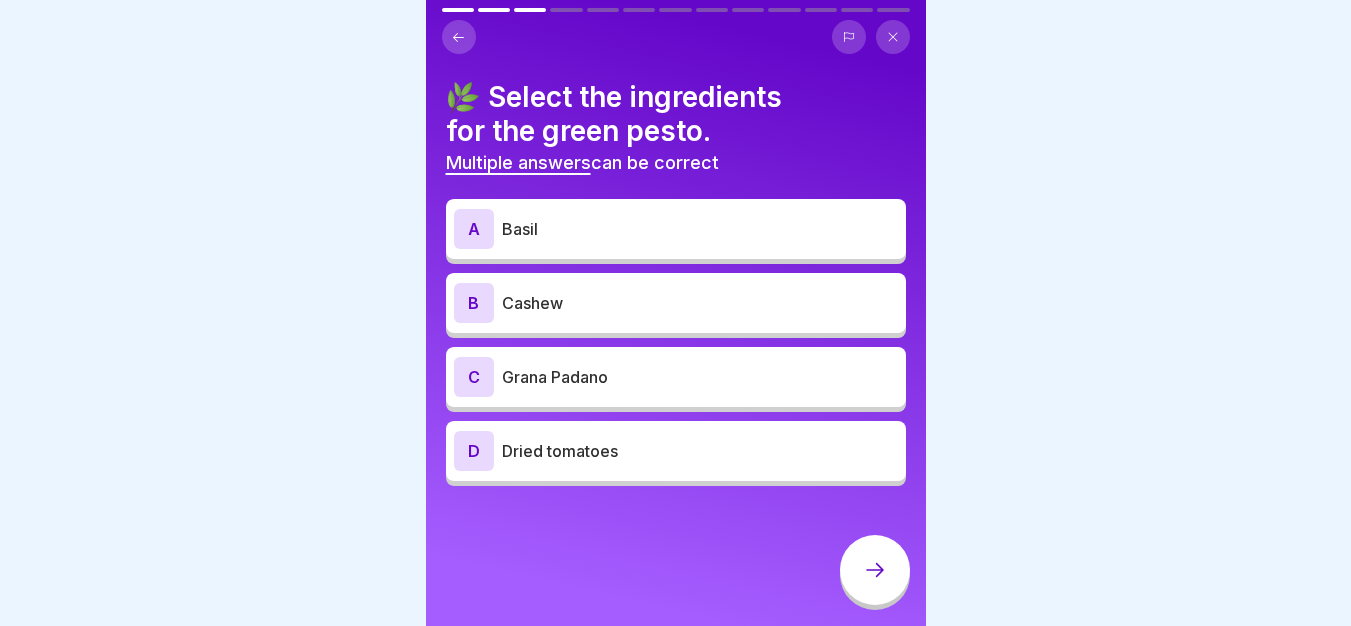 click on "Basil" at bounding box center [700, 229] 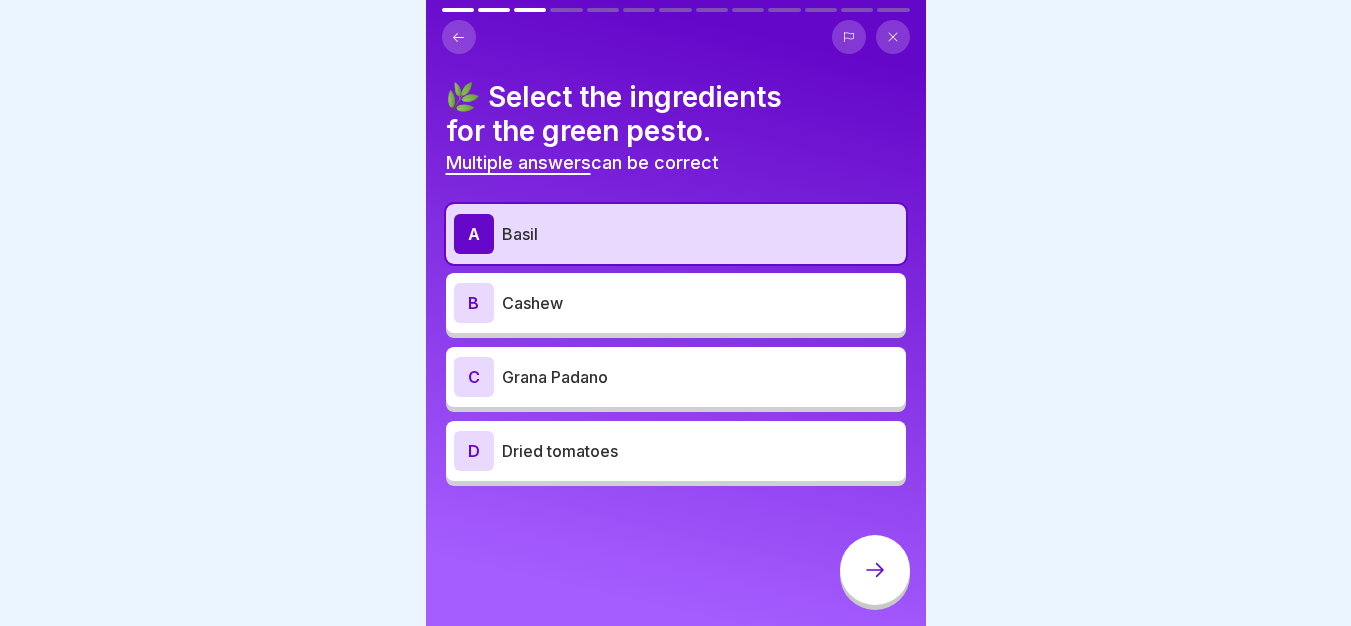 click on "B Cashew" at bounding box center (676, 303) 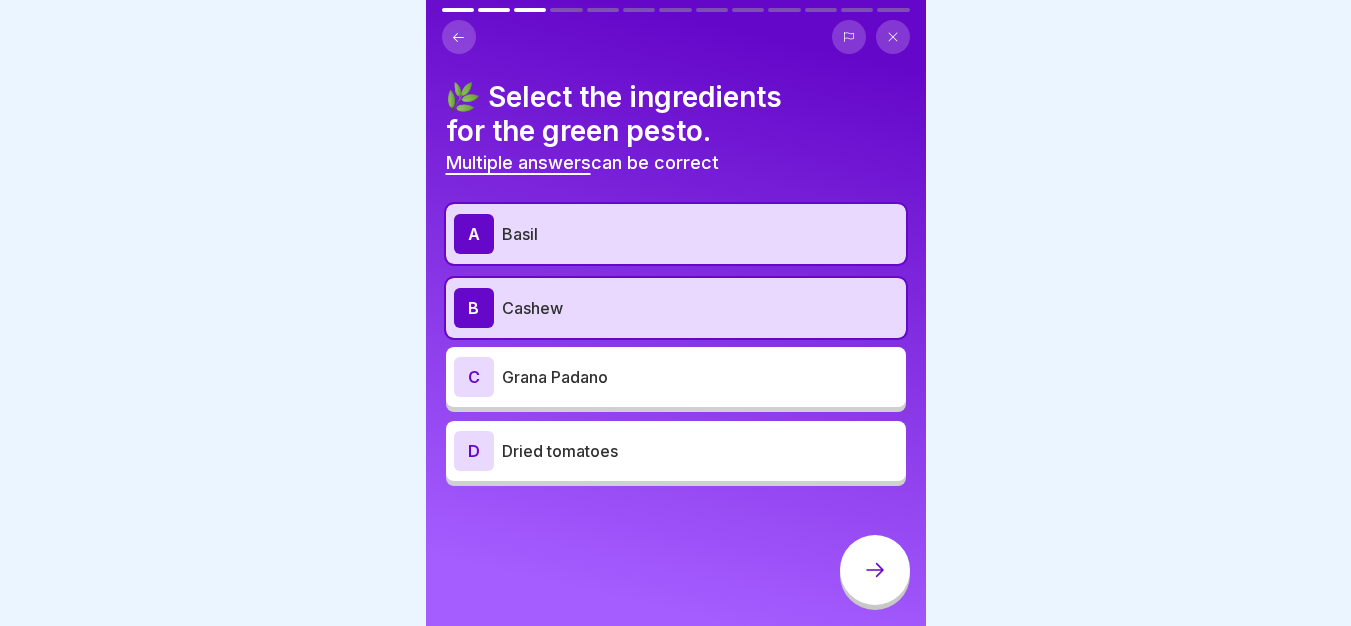 click on "Grana Padano" at bounding box center (700, 377) 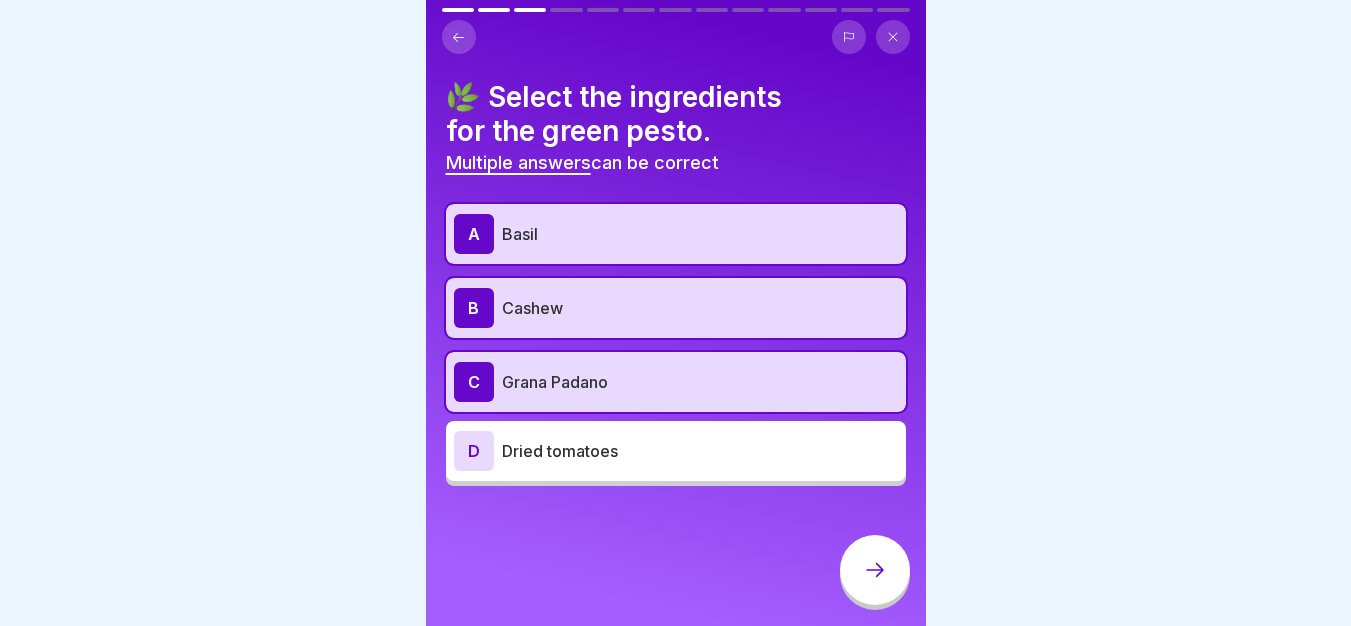 click 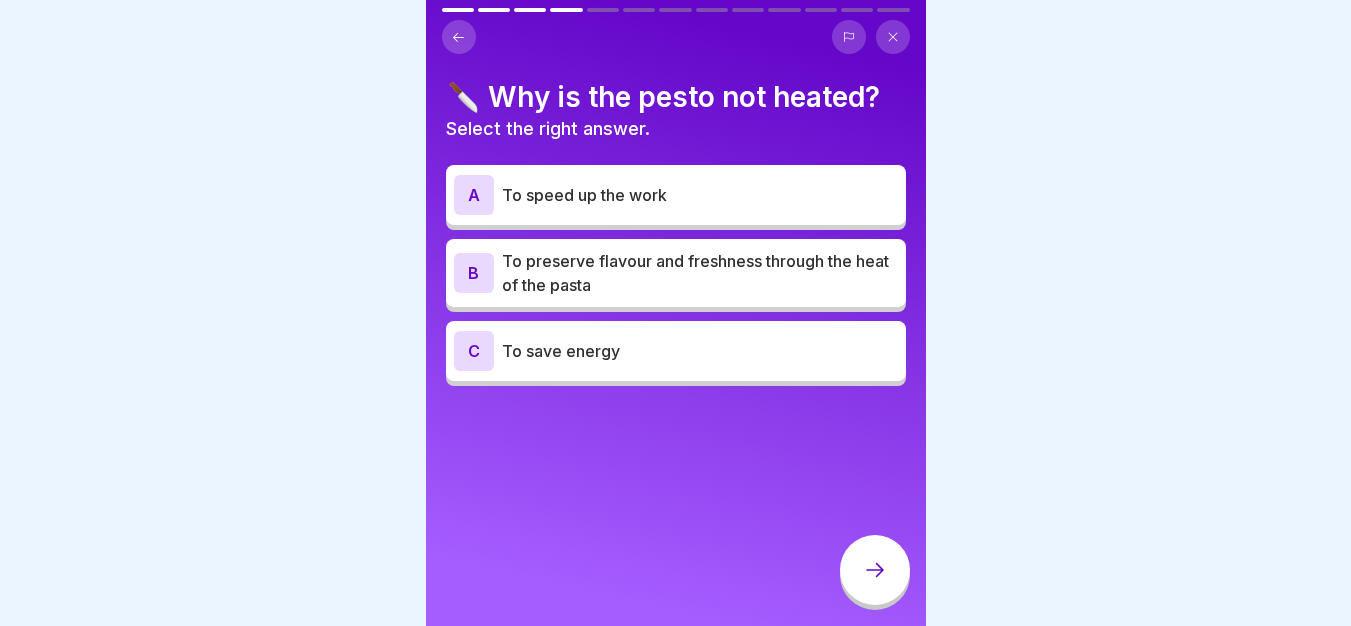 click at bounding box center [459, 37] 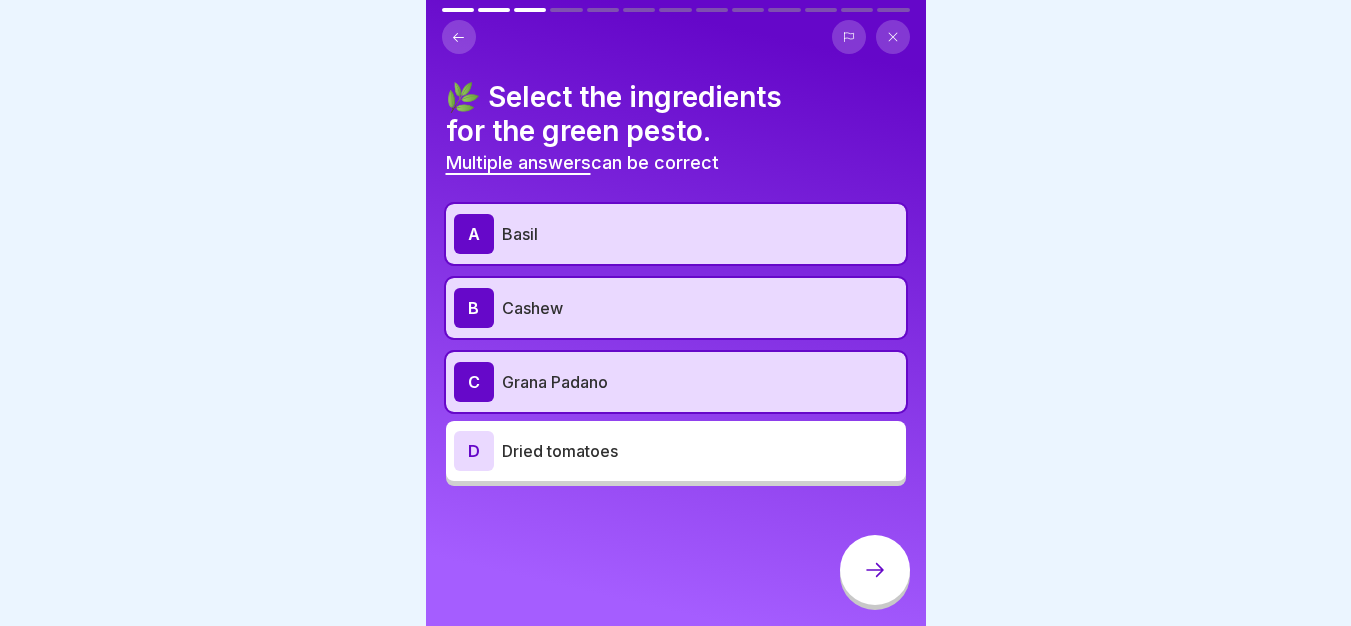 click at bounding box center [875, 570] 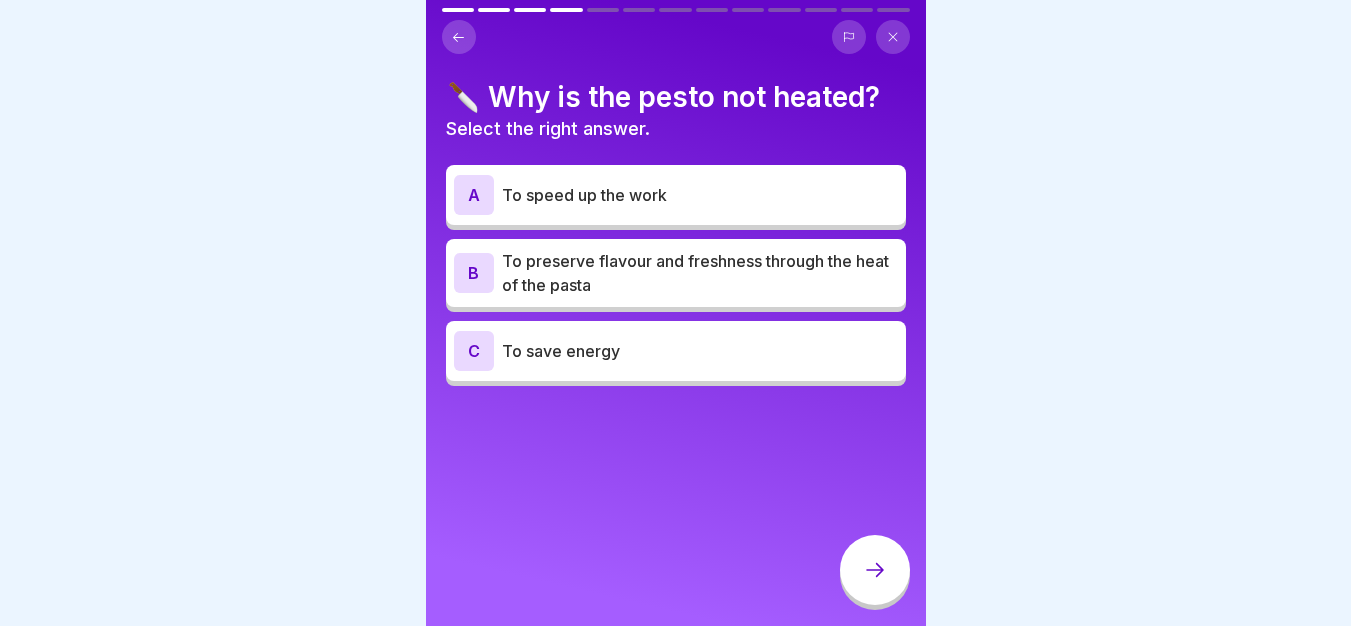click on "To preserve flavour and freshness through the heat of the pasta" at bounding box center [700, 273] 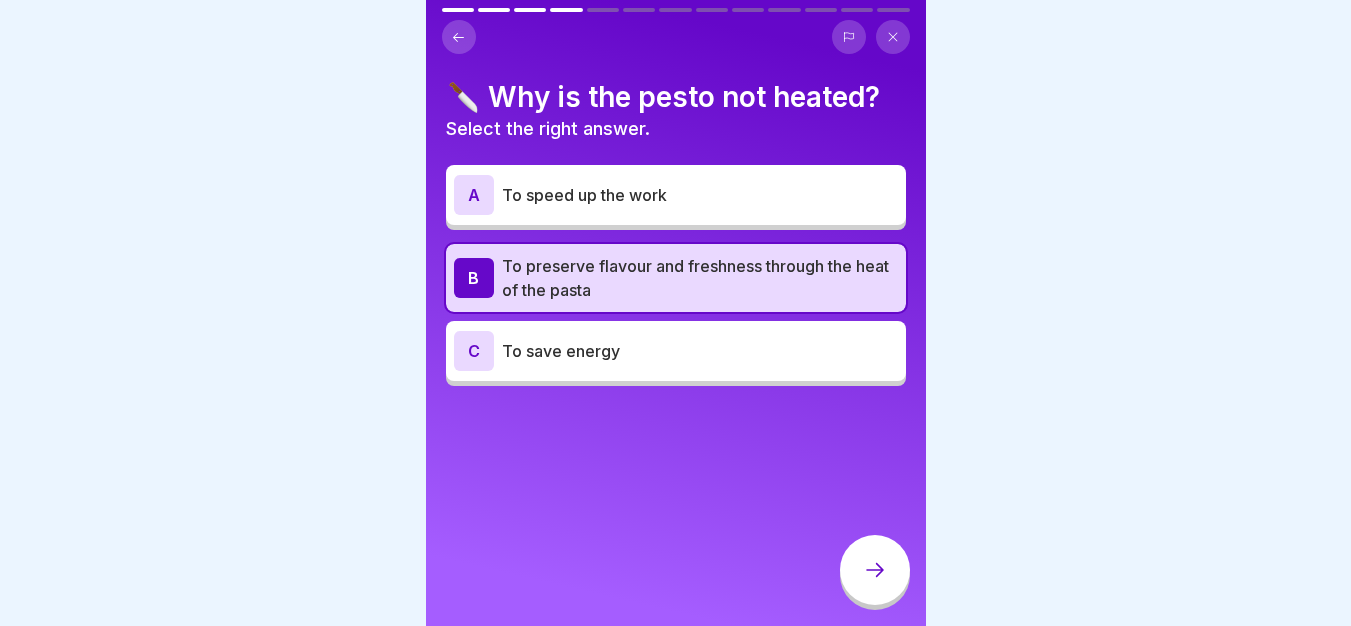click 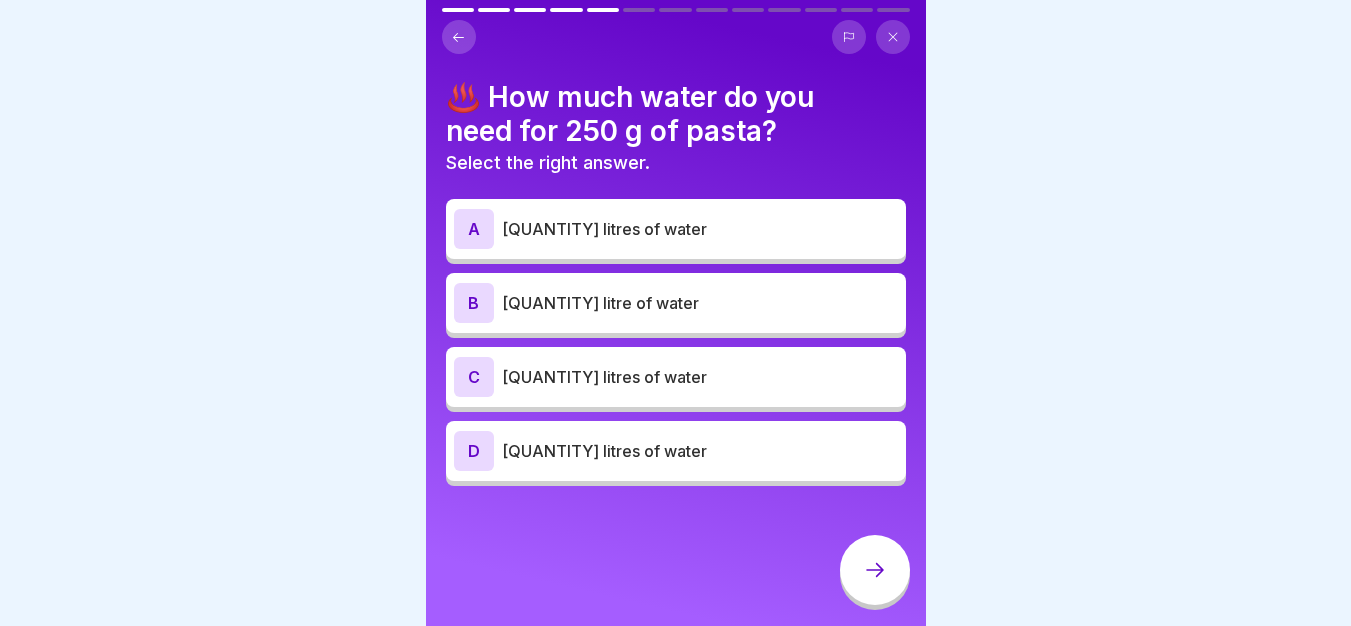 click on "A 2.5 litres of water" at bounding box center (676, 229) 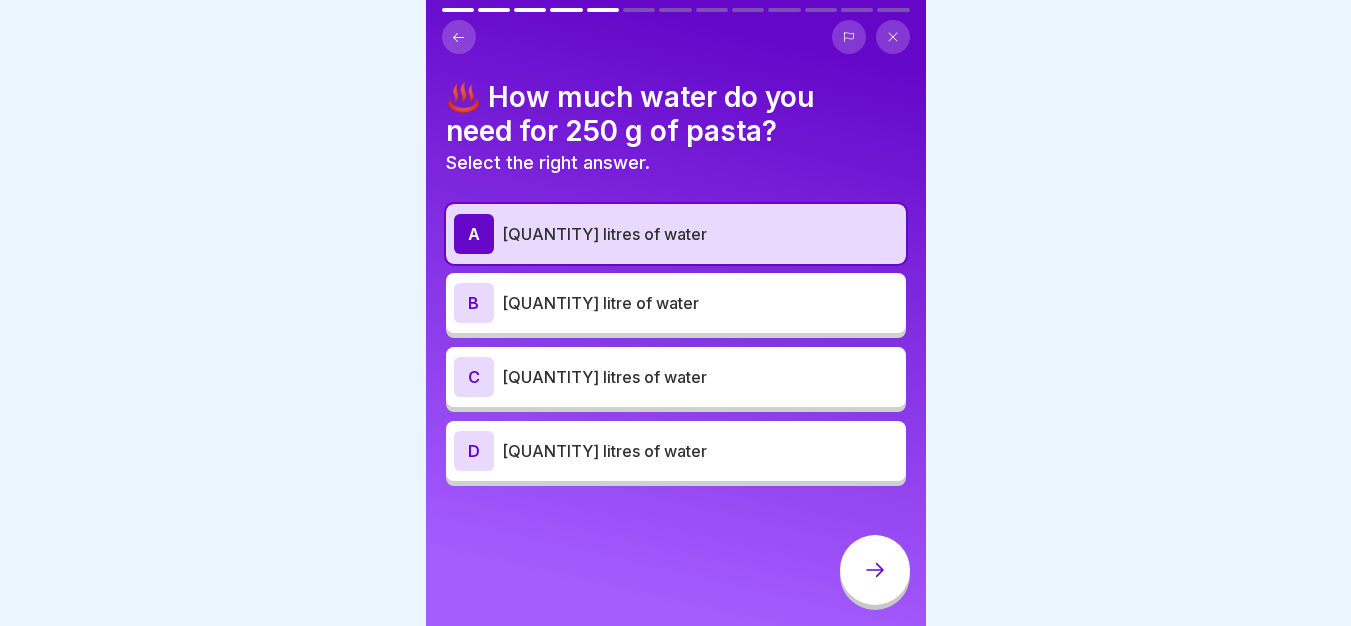 click 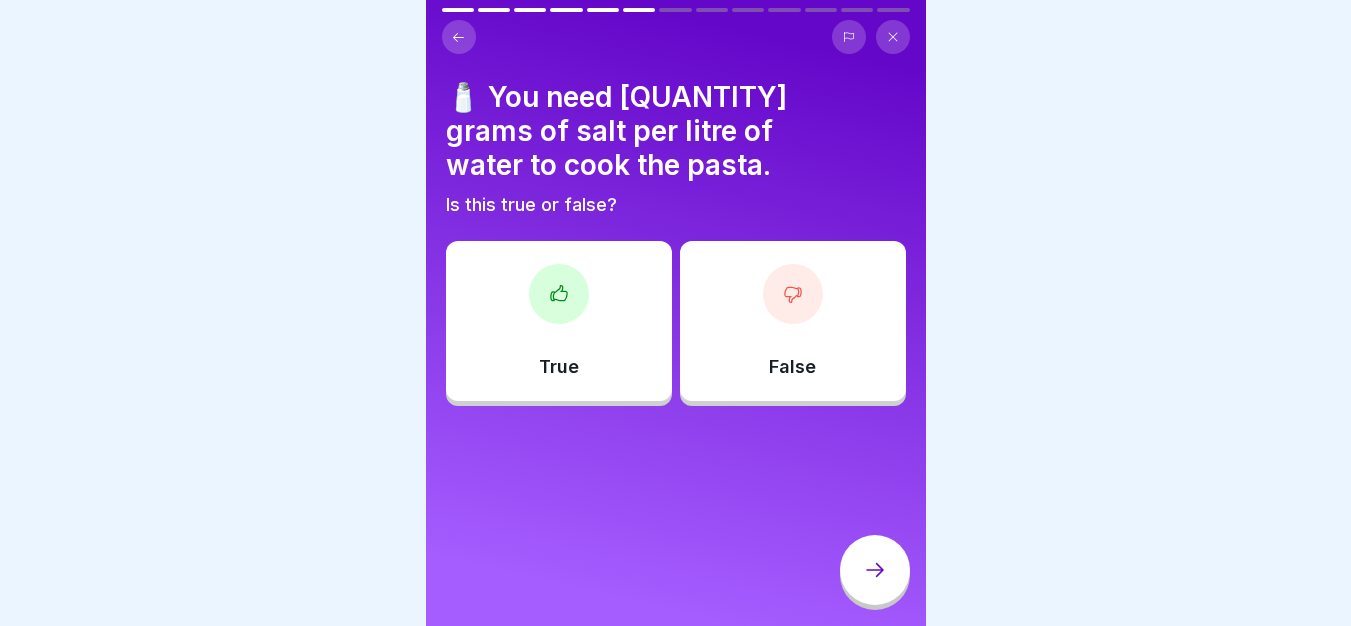 click on "True" at bounding box center (559, 321) 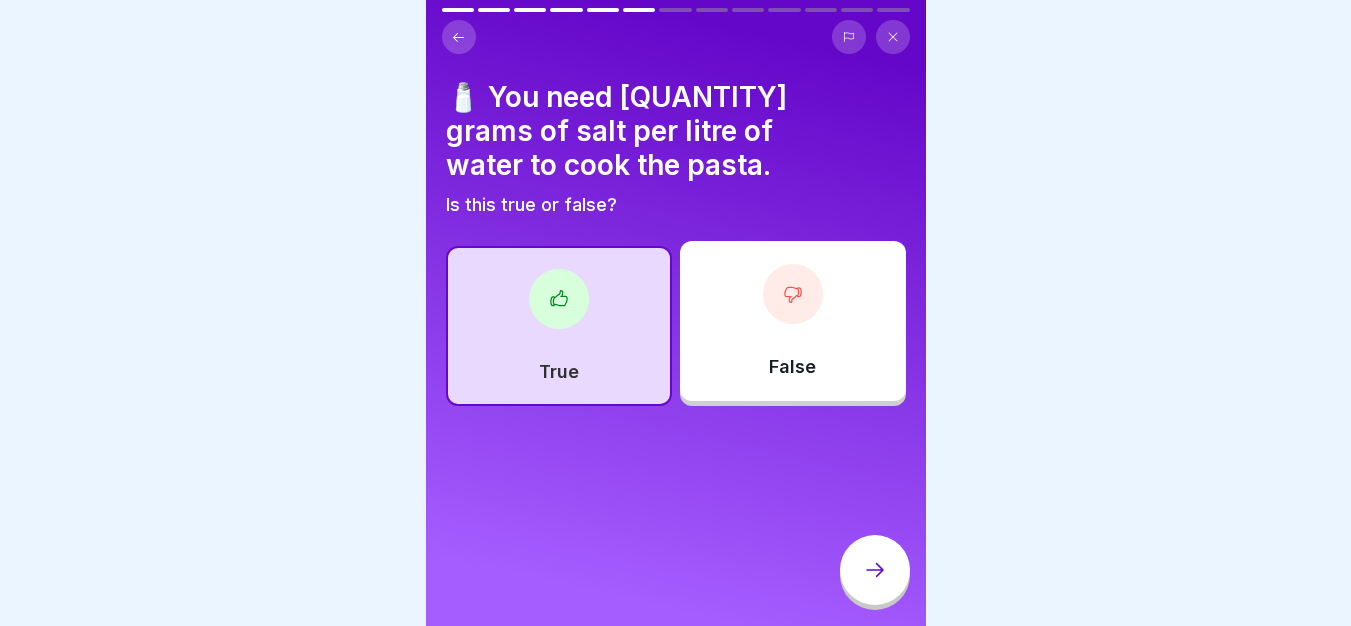 click 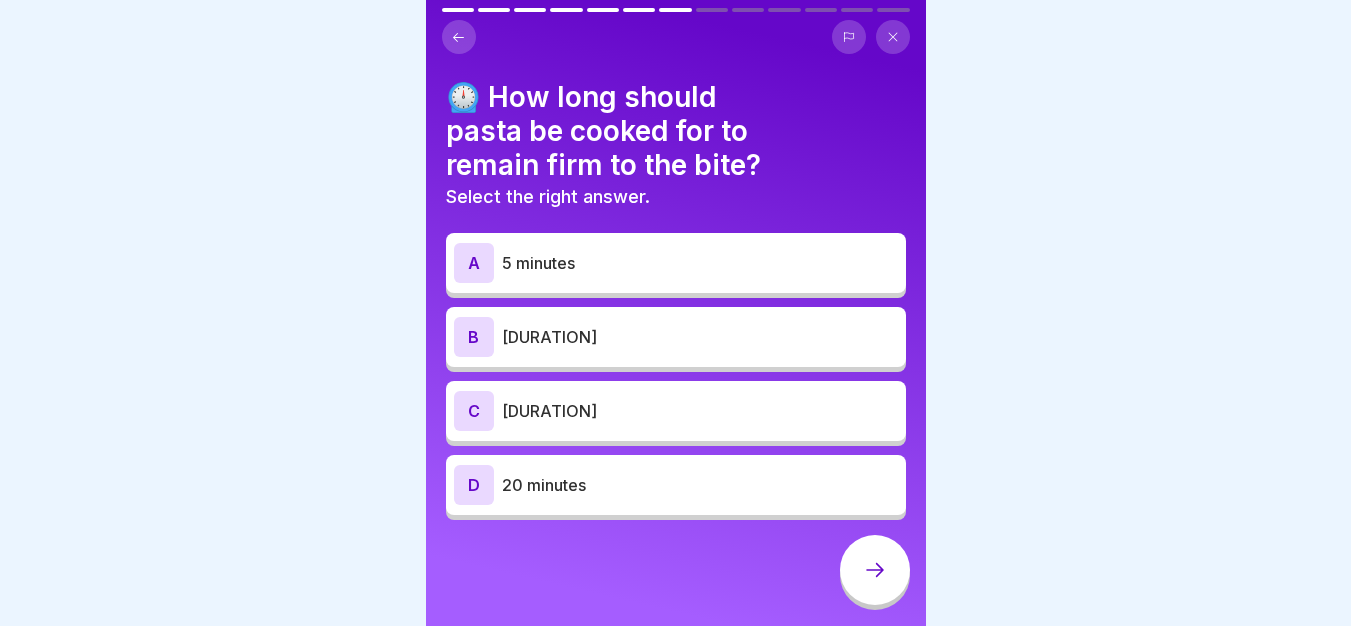 click on "10 minutes" at bounding box center [700, 337] 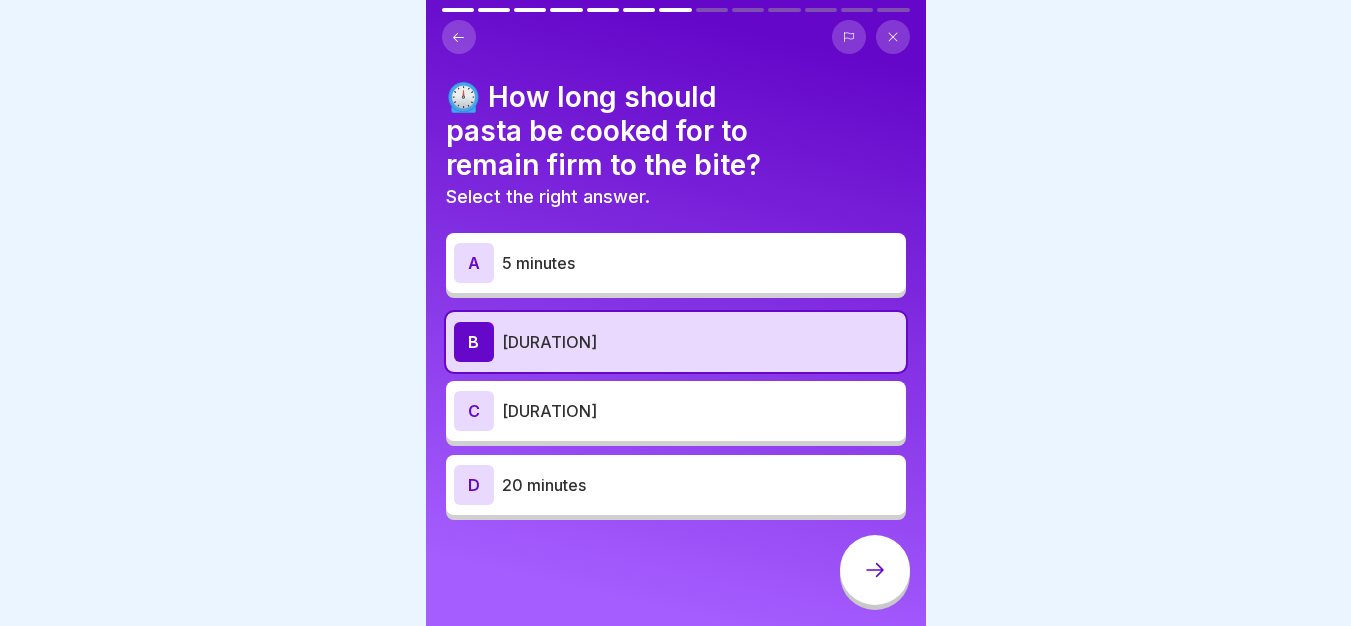 click at bounding box center [875, 570] 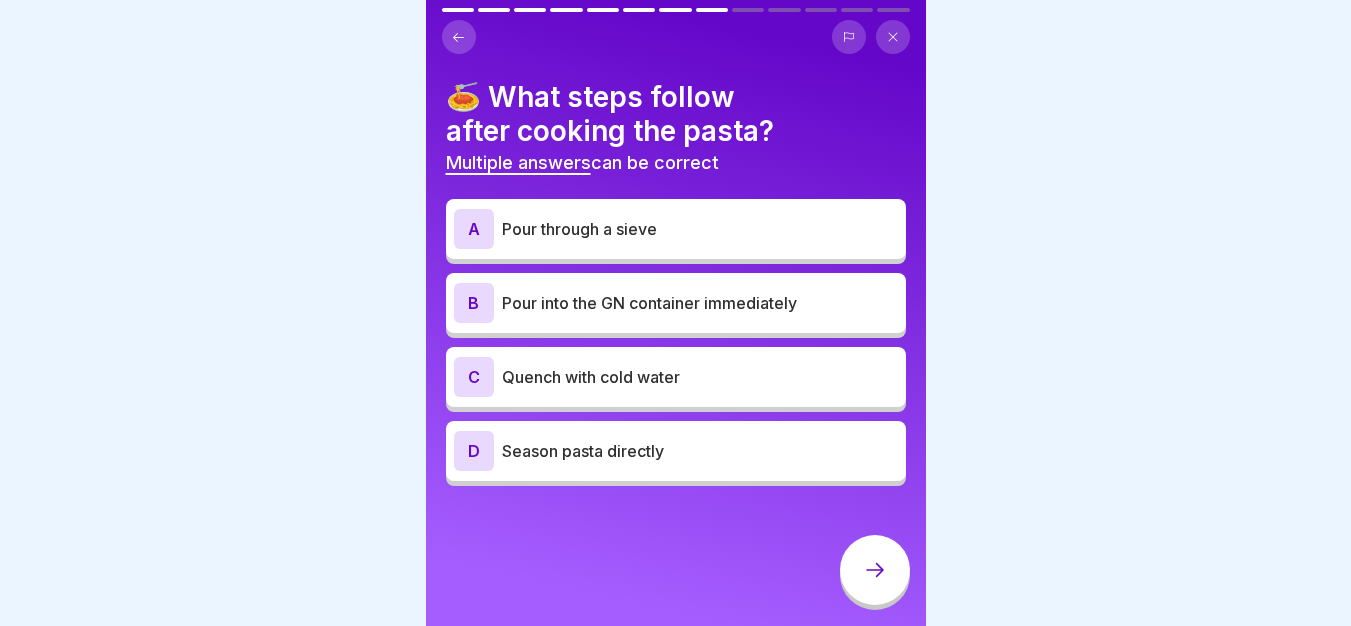 click on "Pour into the GN container immediately" at bounding box center [700, 303] 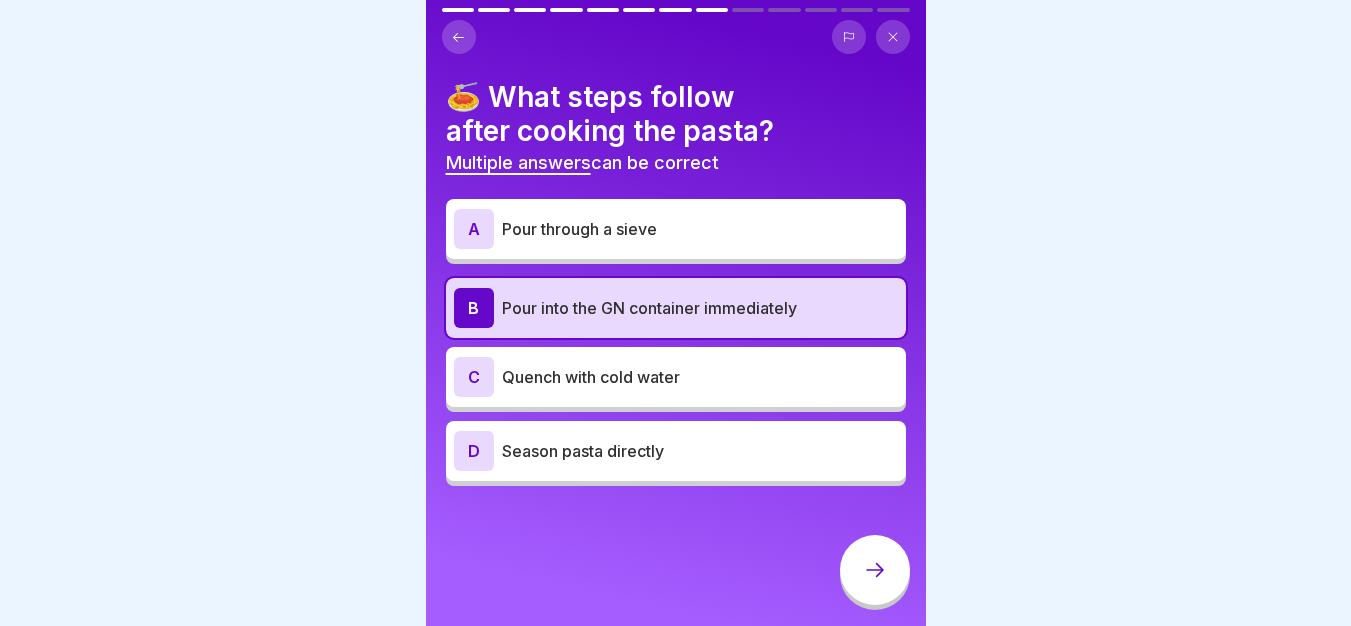 click on "Season pasta directly" at bounding box center [700, 451] 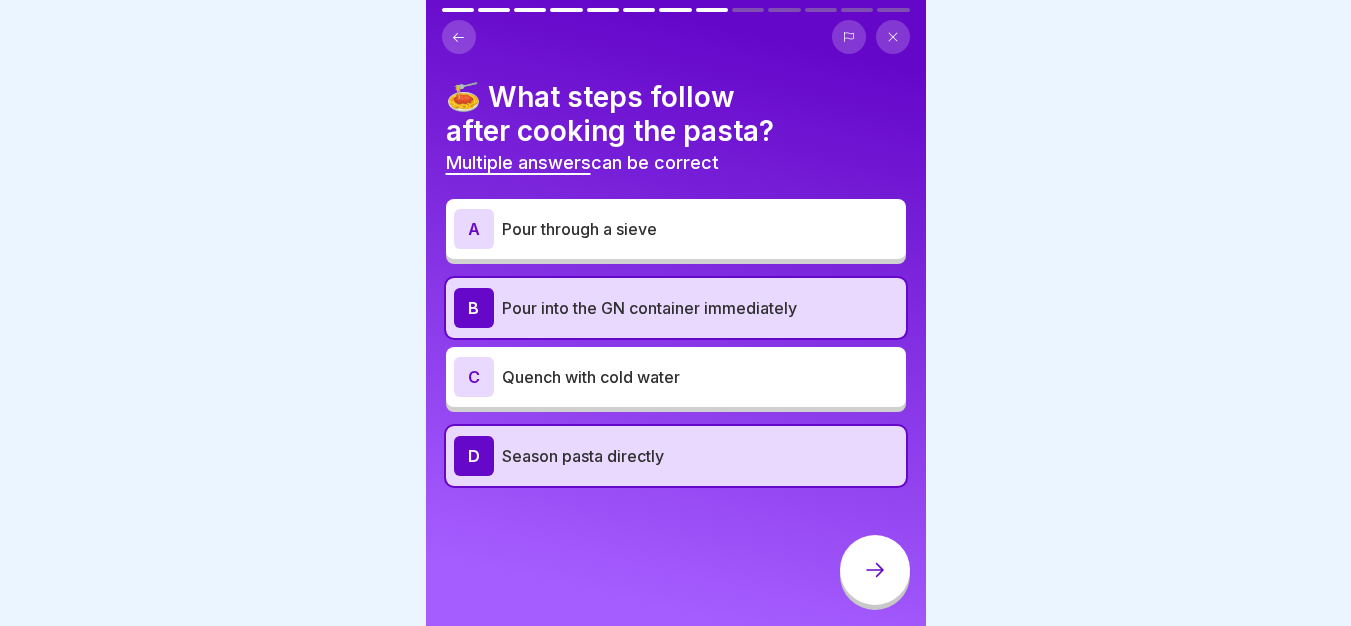 click on "Pour through a sieve" at bounding box center (700, 229) 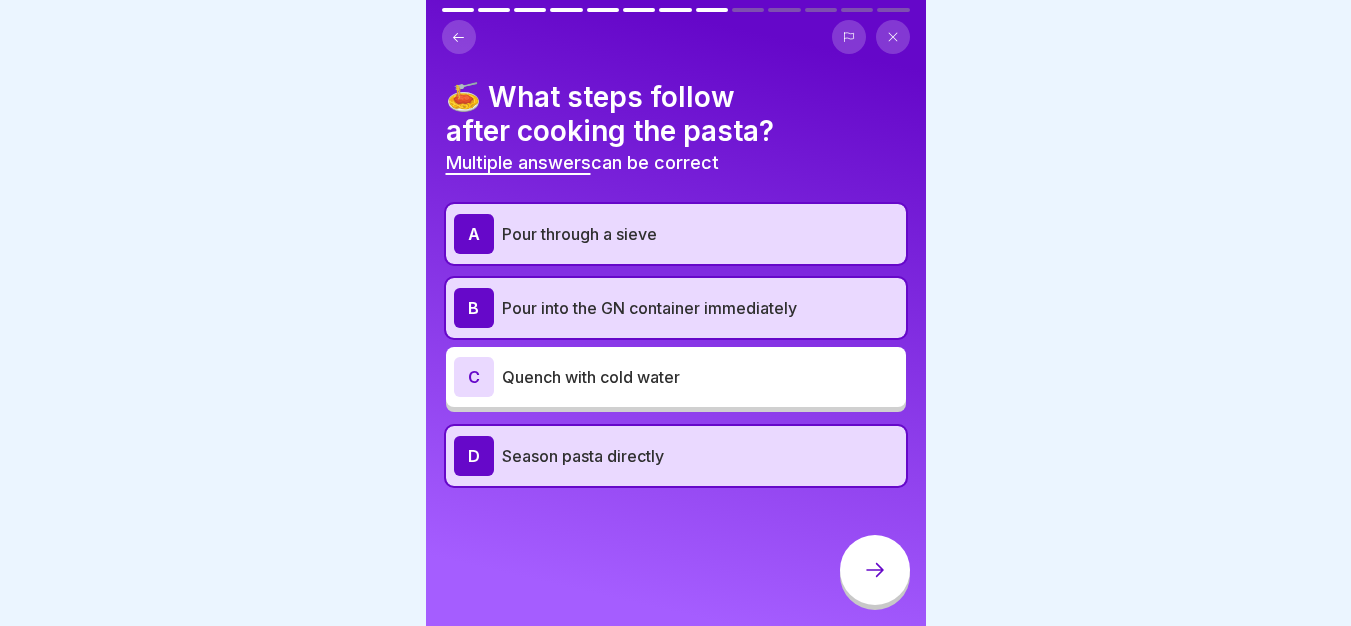 click 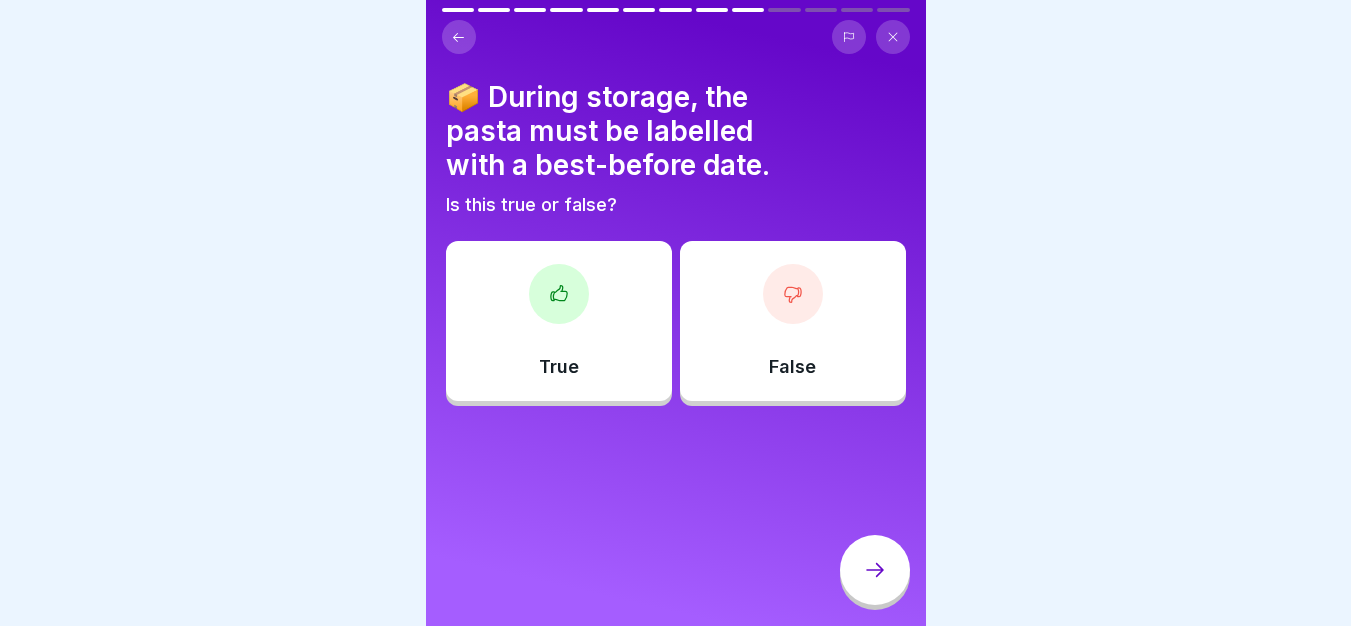 click at bounding box center (559, 294) 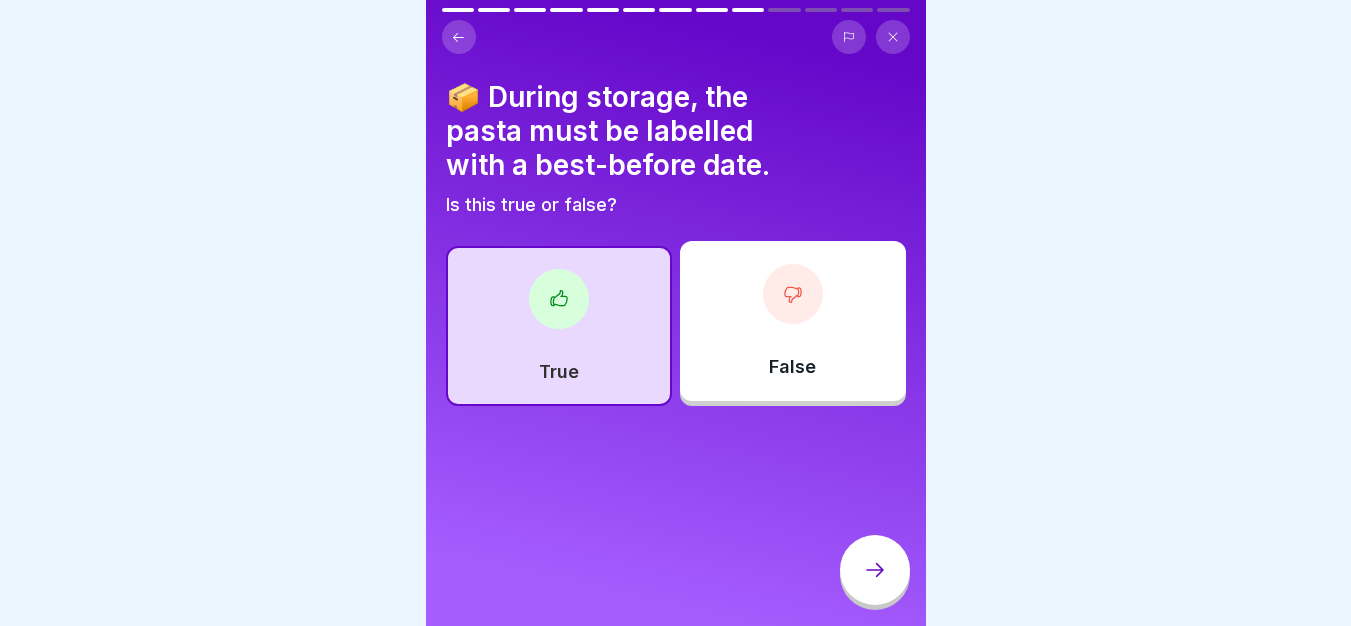 click 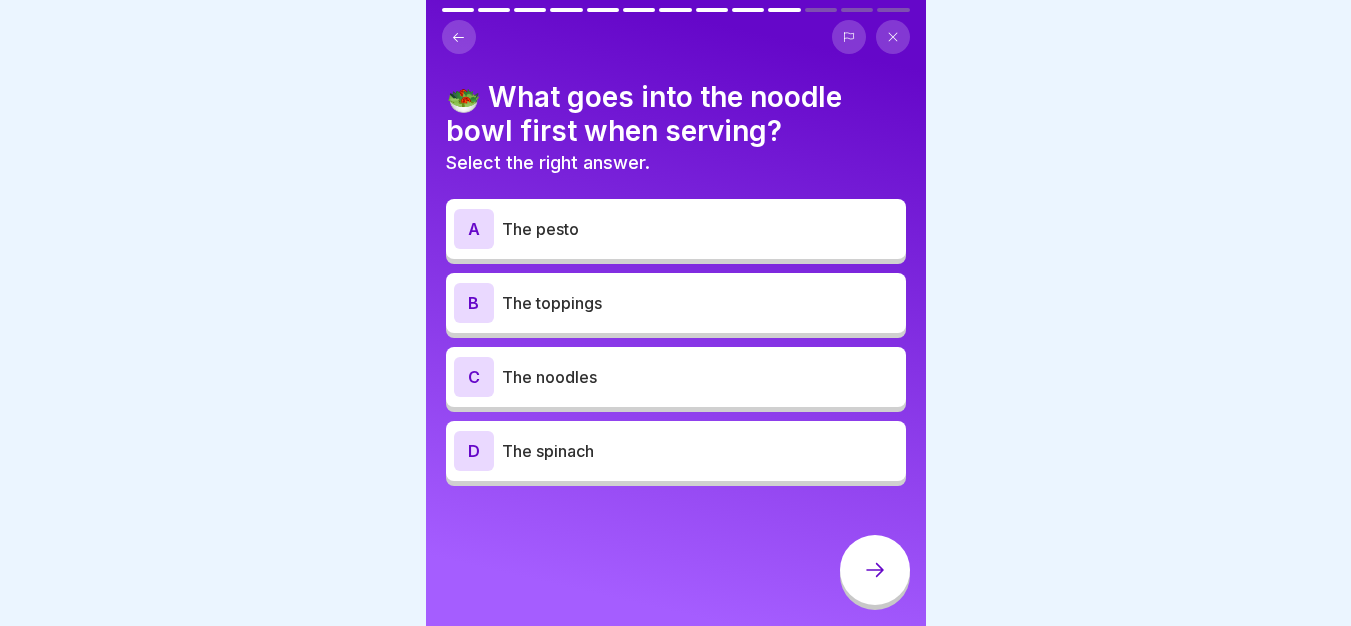 click on "The noodles" at bounding box center (700, 377) 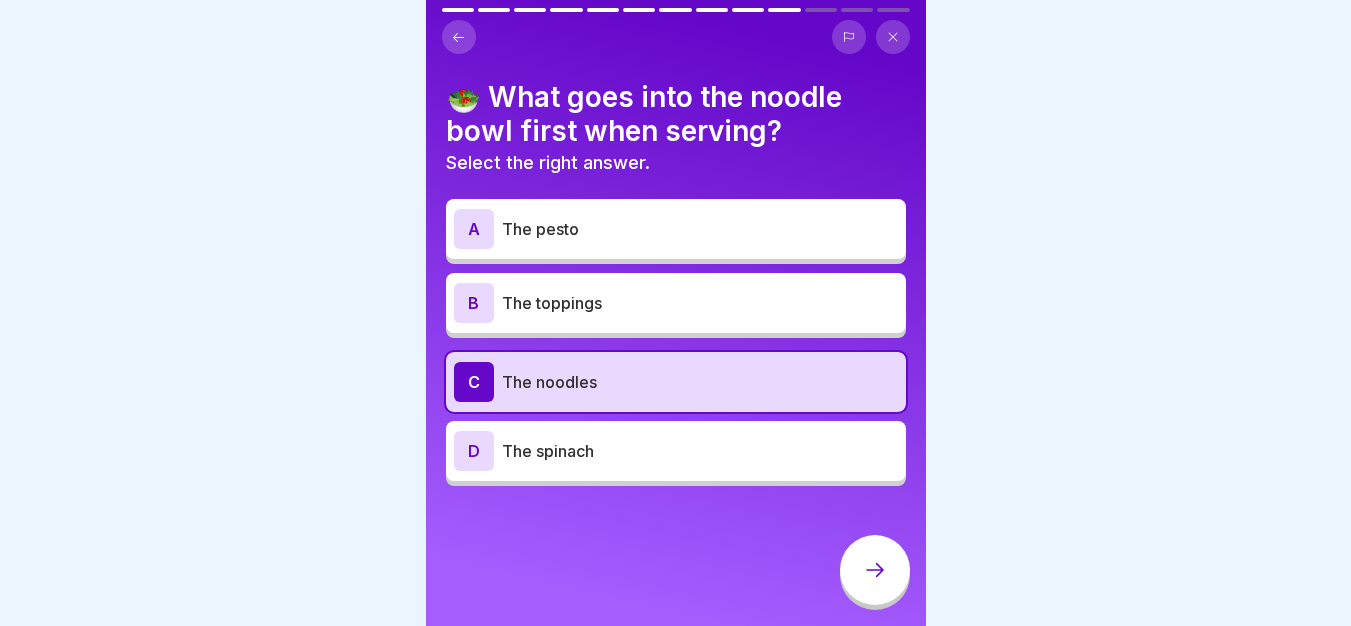 click 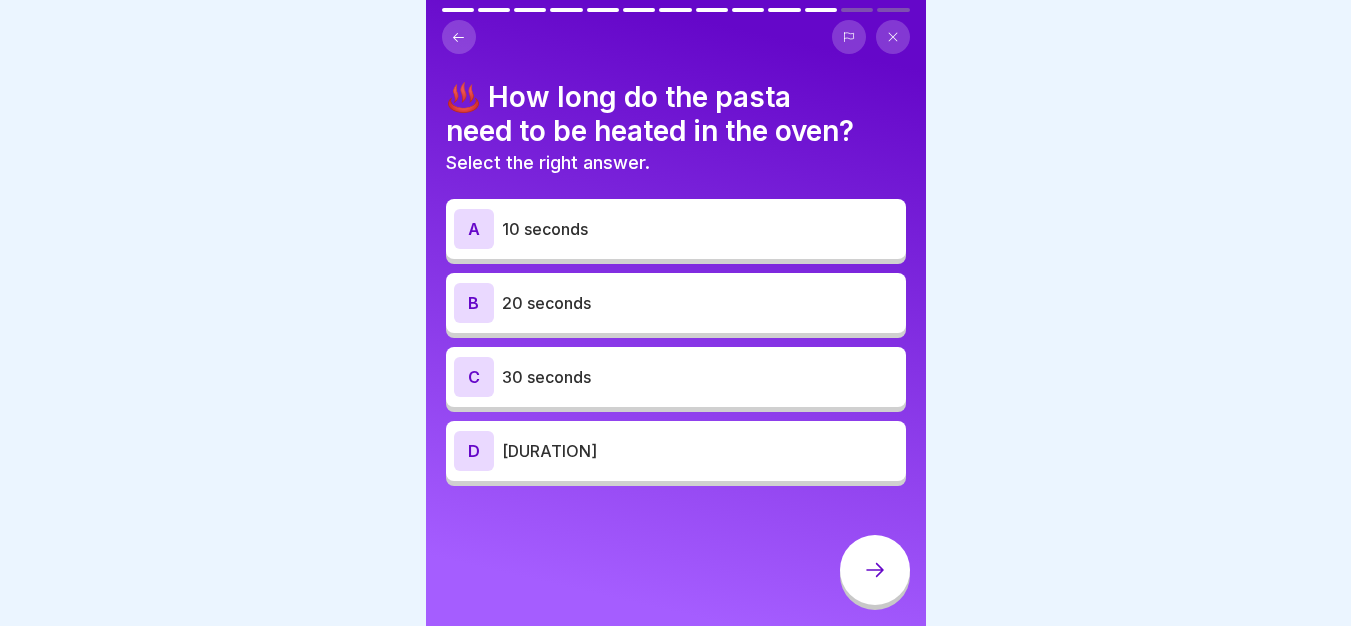 click on "30 seconds" at bounding box center (700, 377) 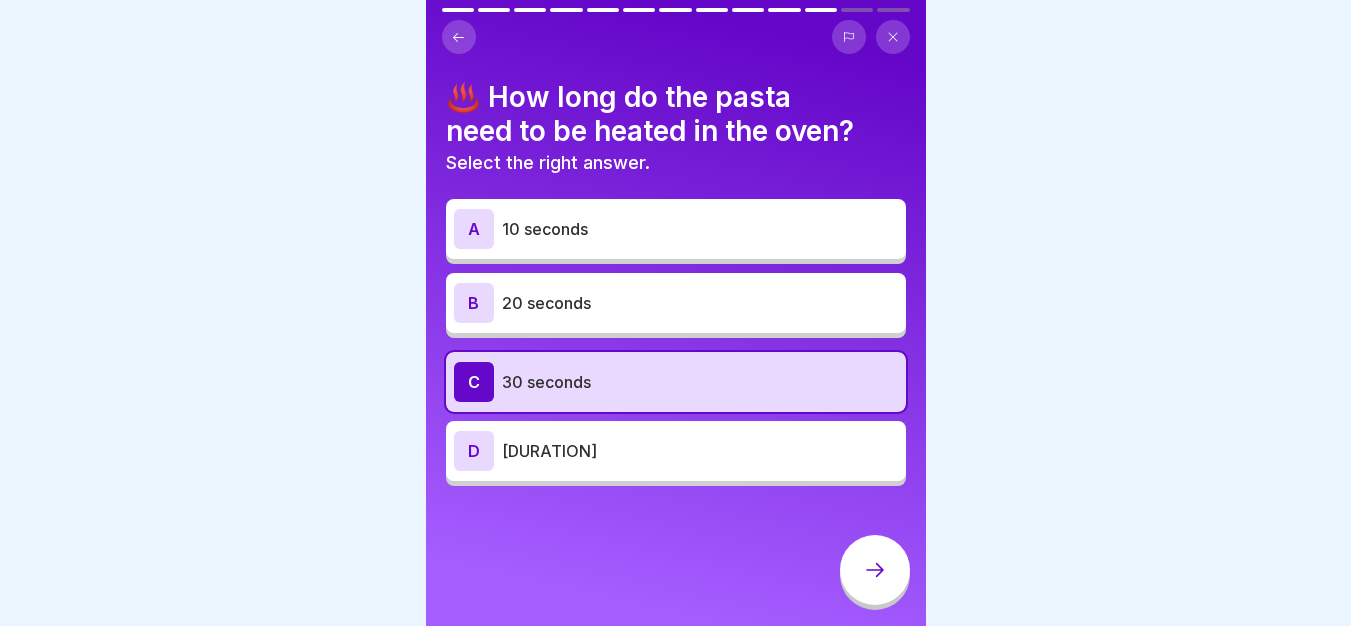 click at bounding box center (875, 570) 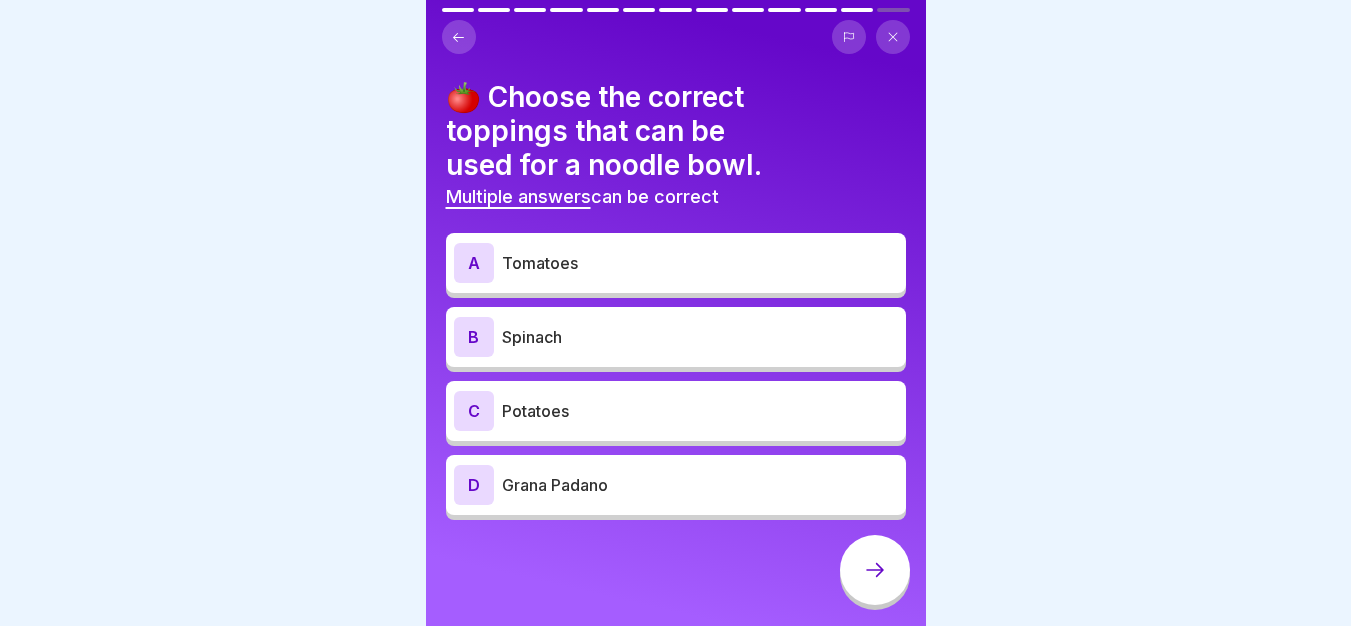 click on "Spinach" at bounding box center [700, 337] 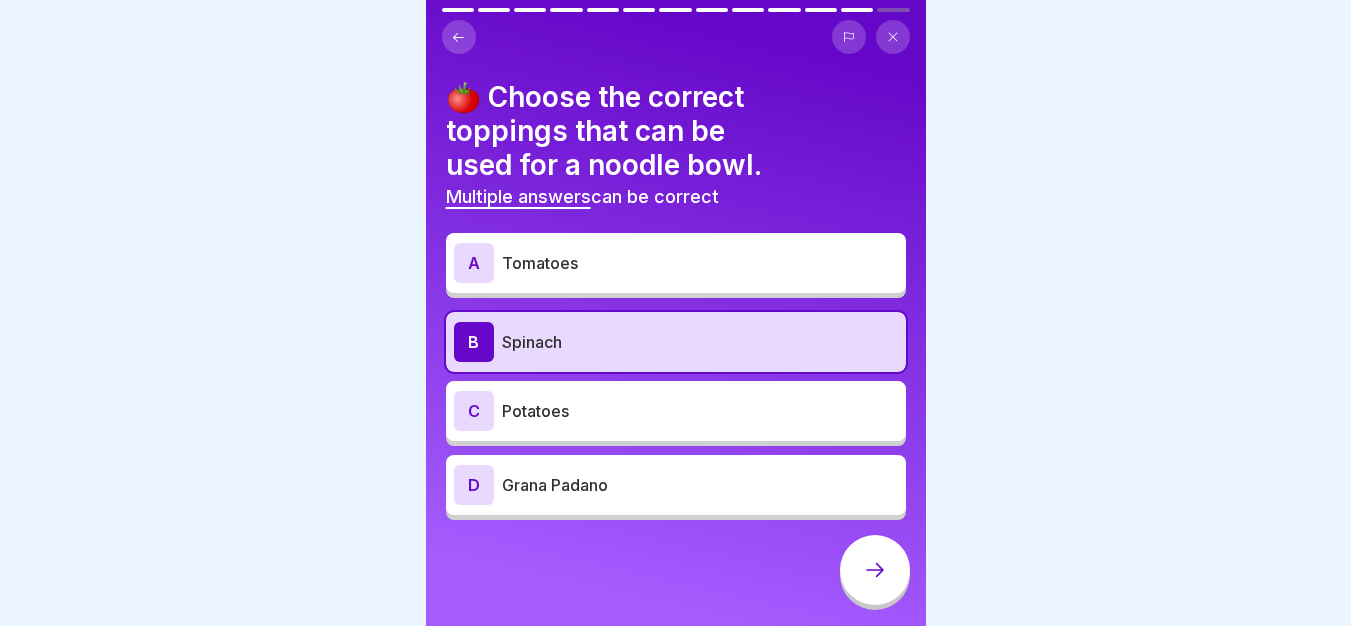 click on "Tomatoes" at bounding box center (700, 263) 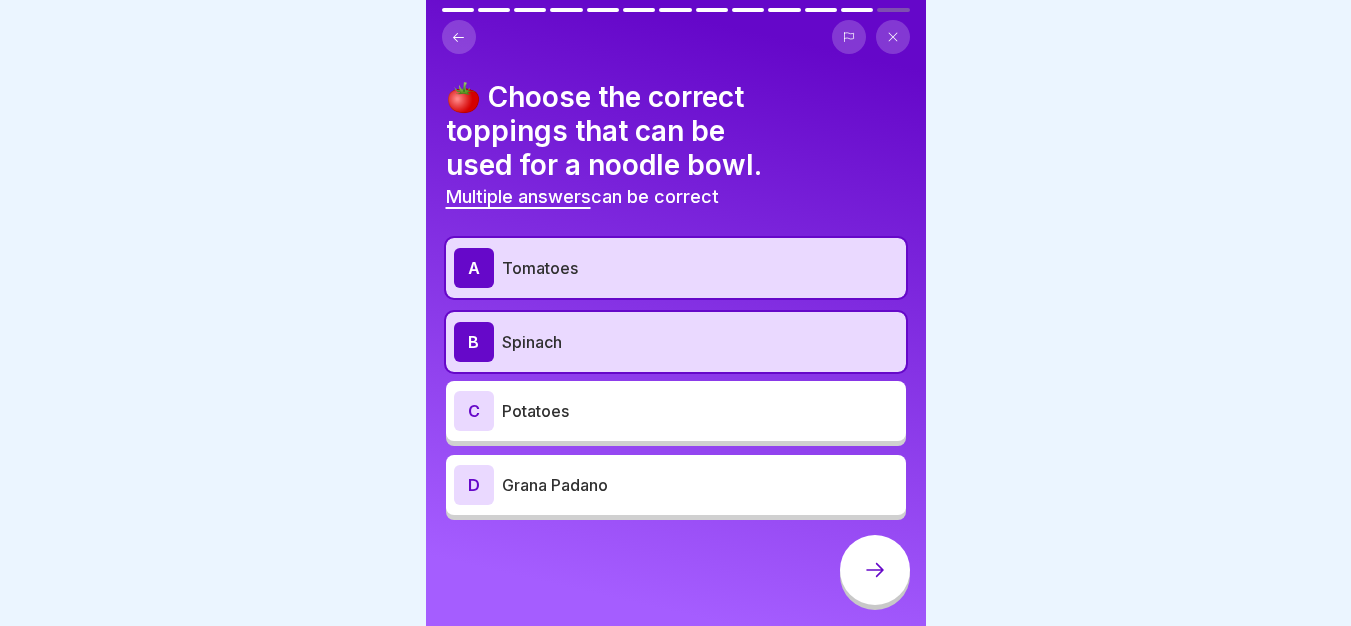 click on "Grana Padano" at bounding box center [700, 485] 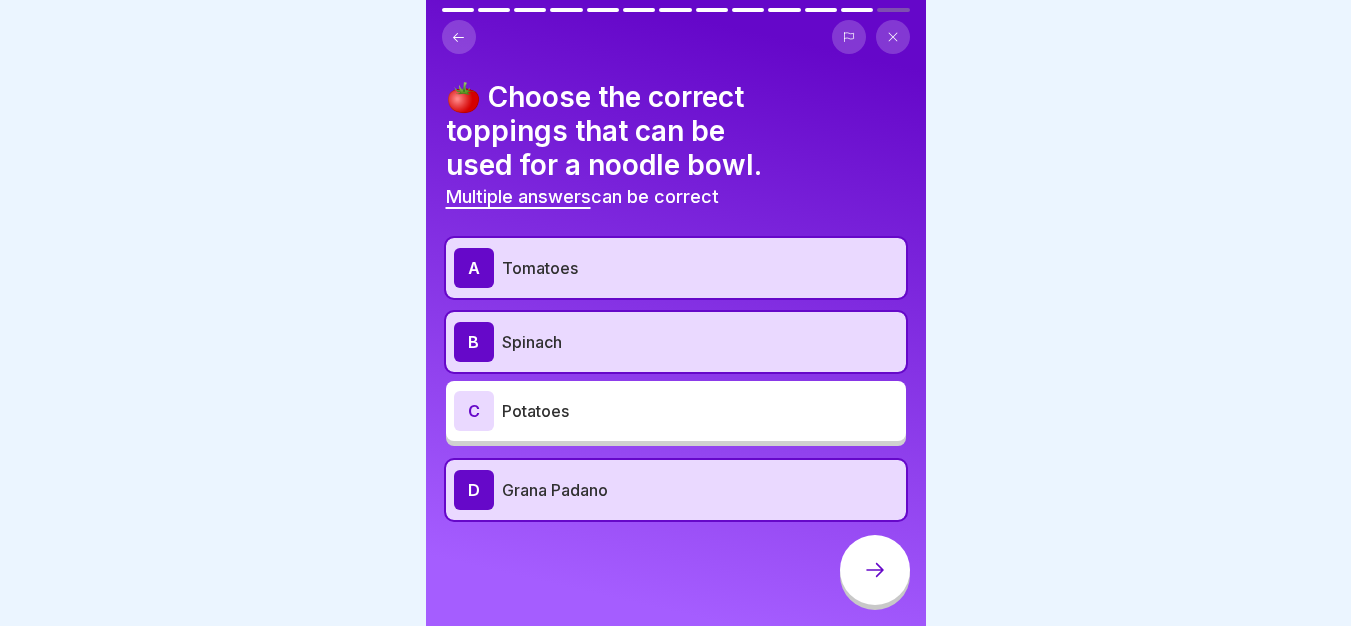 click at bounding box center (875, 570) 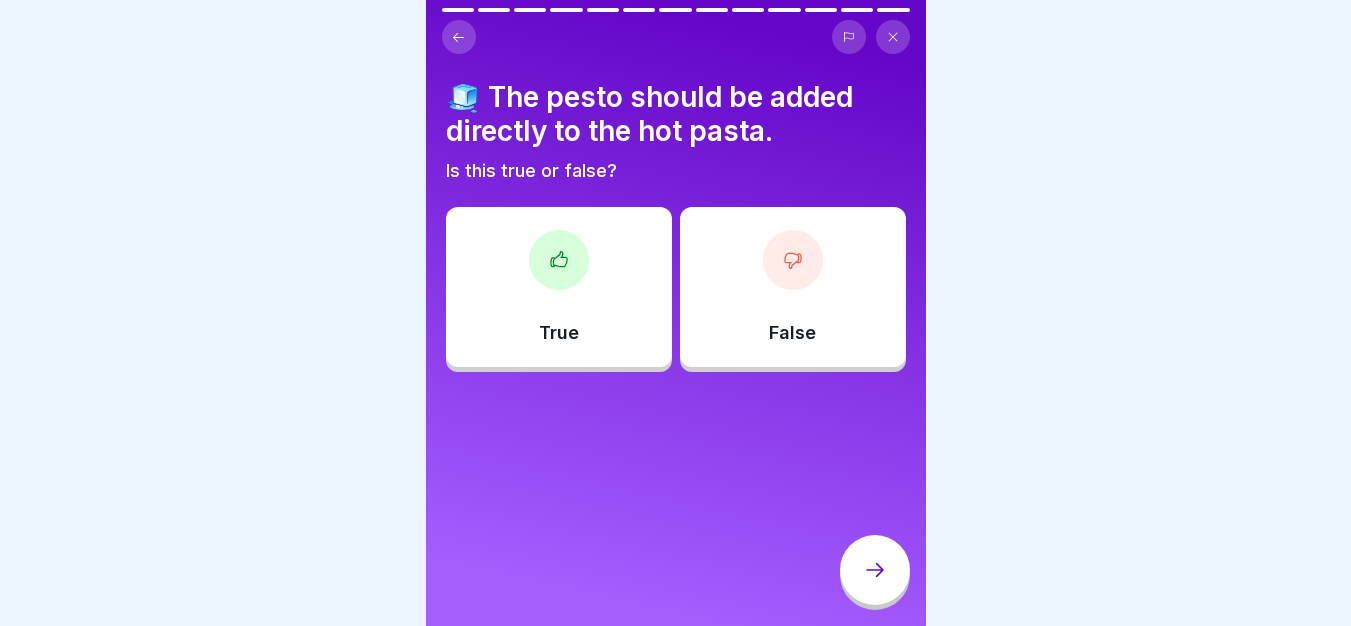 click on "True" at bounding box center [559, 287] 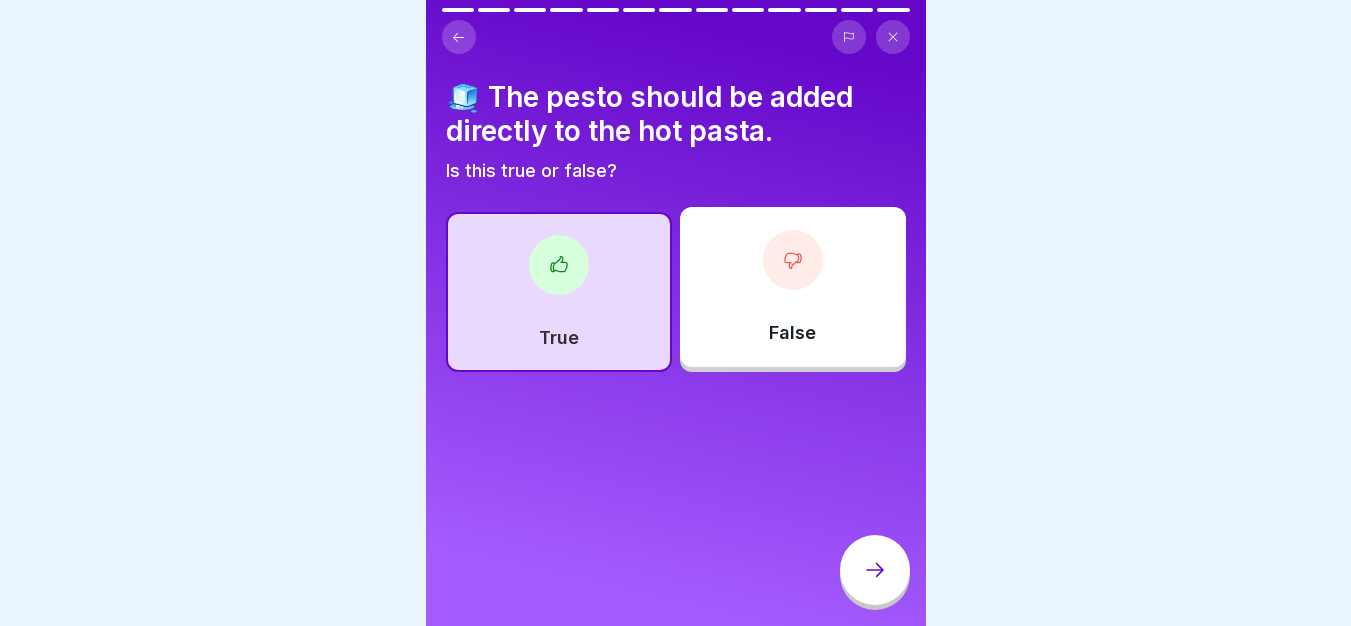 click at bounding box center (875, 570) 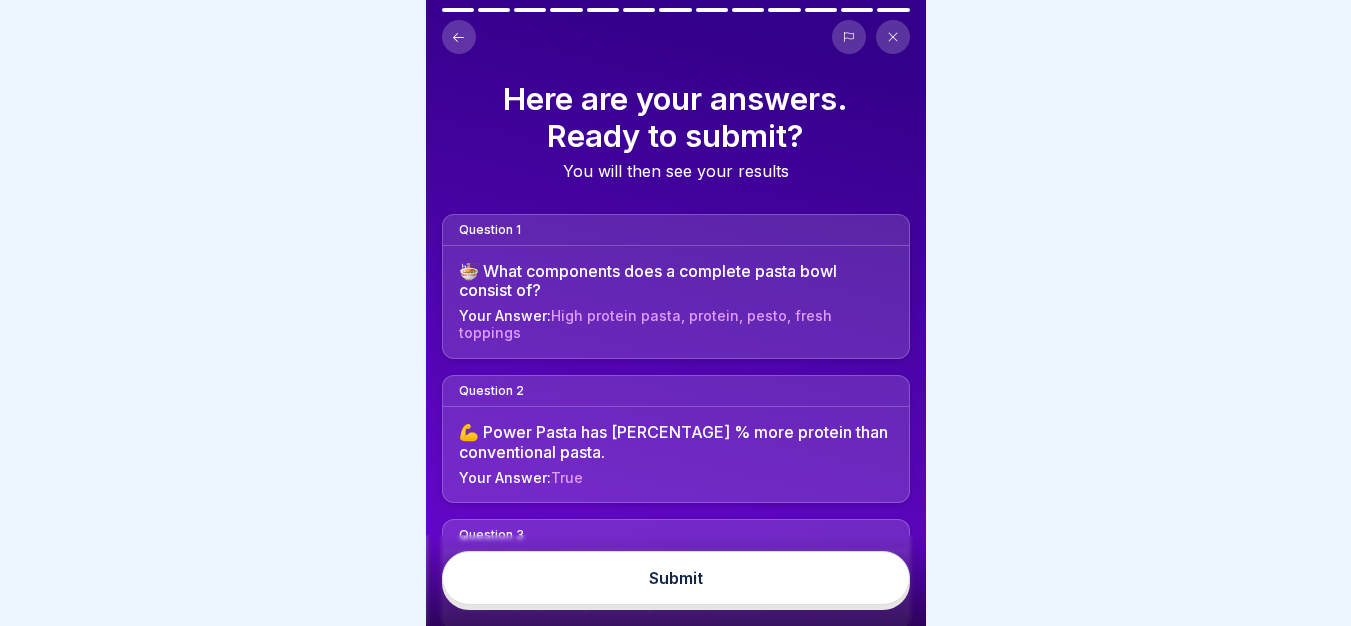 click on "Submit" at bounding box center [676, 578] 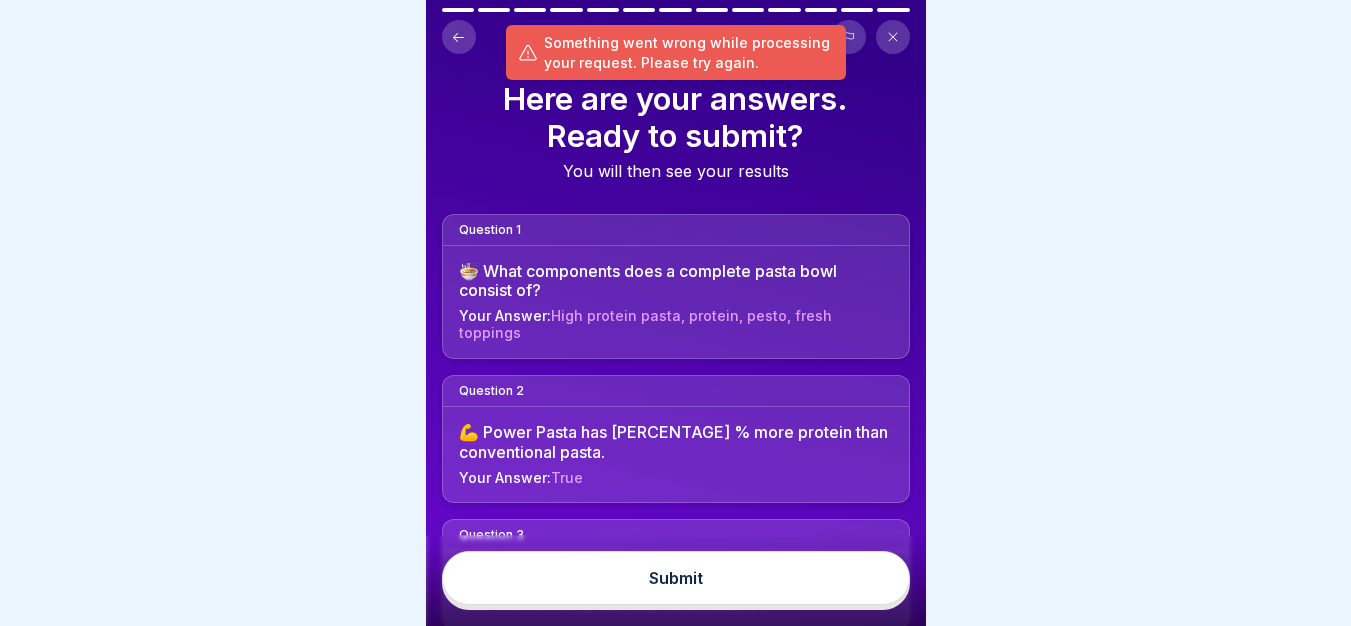 click on "Submit" at bounding box center [676, 578] 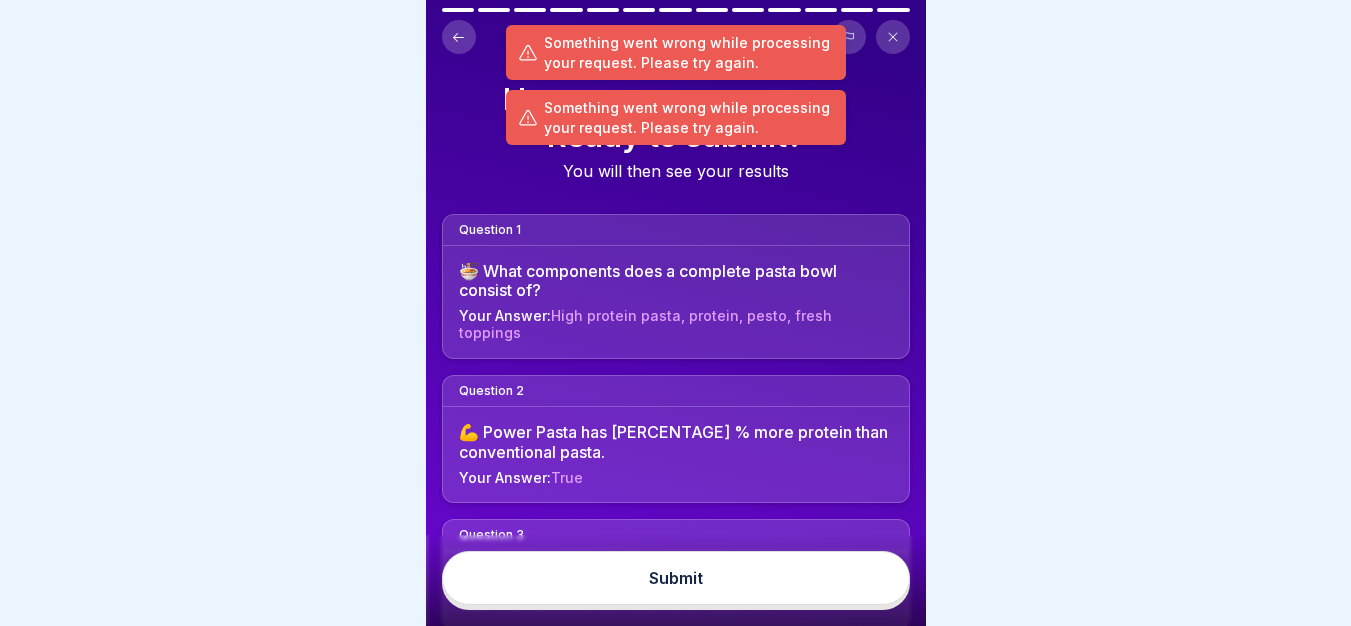 click on "Submit" at bounding box center [676, 578] 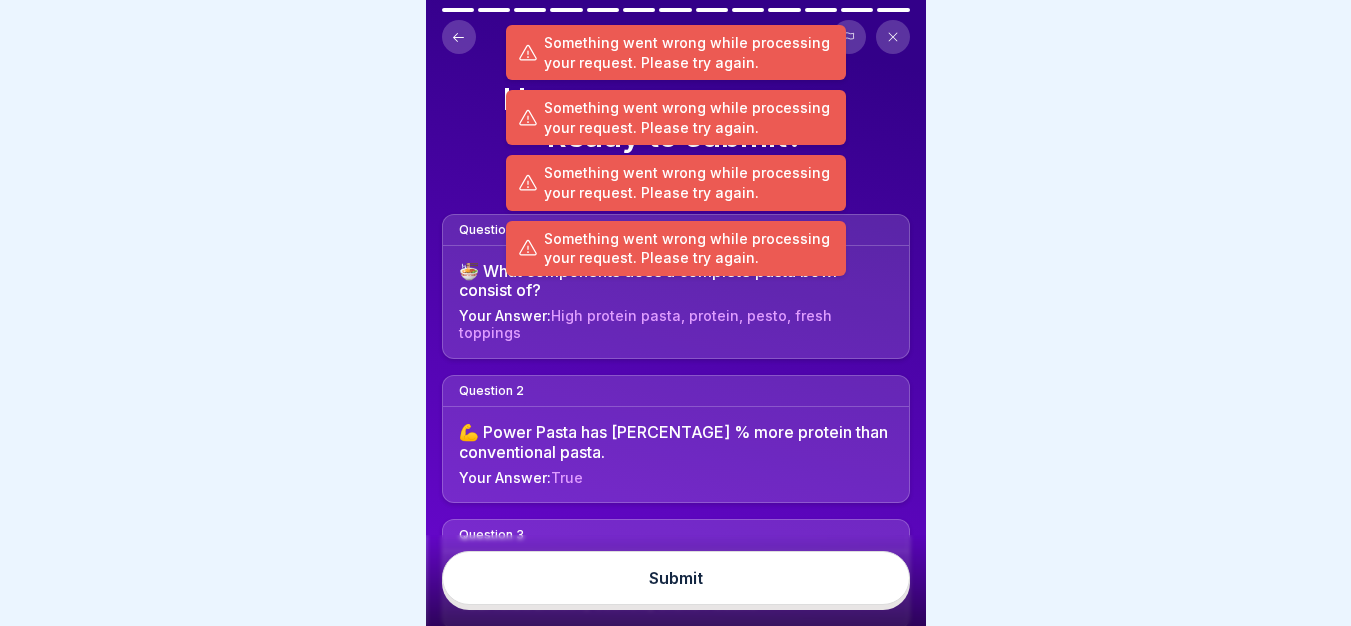 click on "Submit" at bounding box center (676, 578) 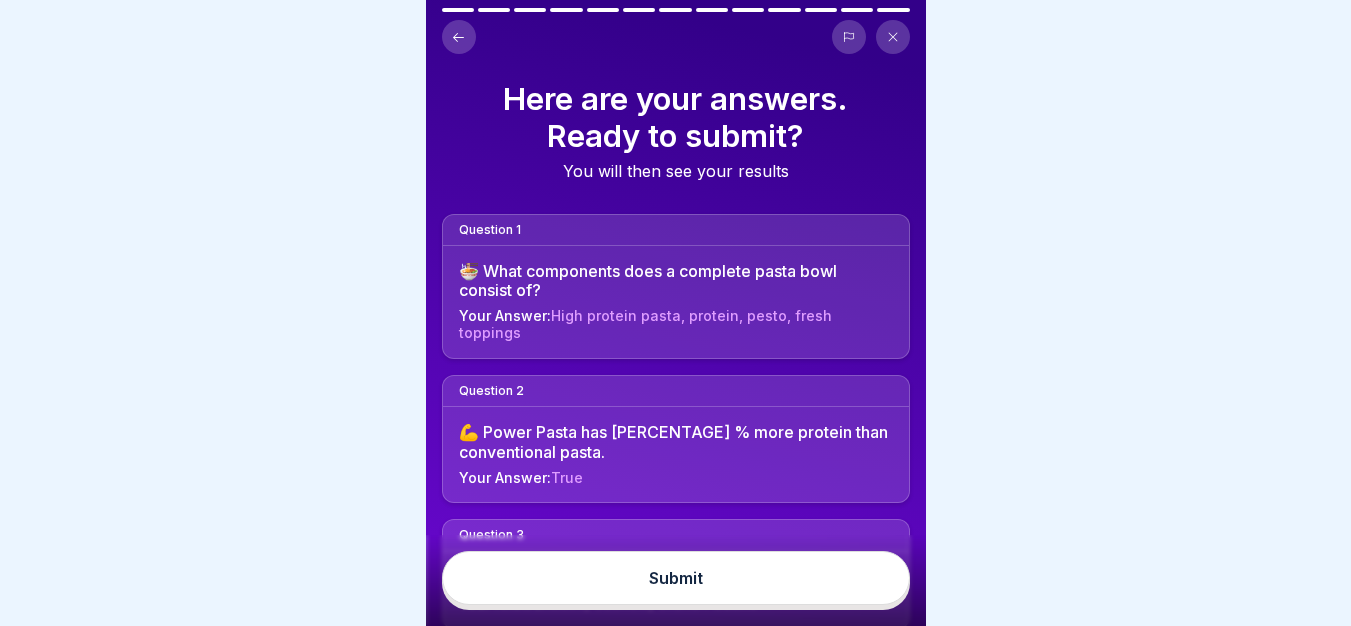 click 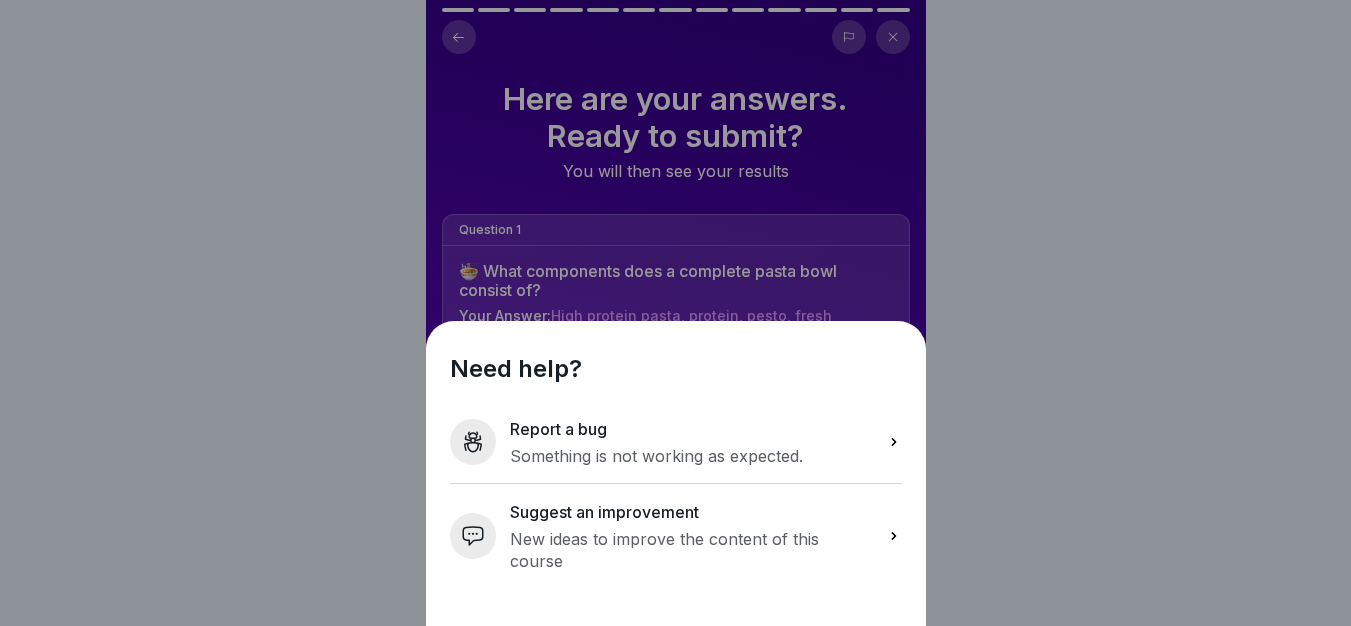 click on "Report a bug Something is not working as expected." at bounding box center [676, 442] 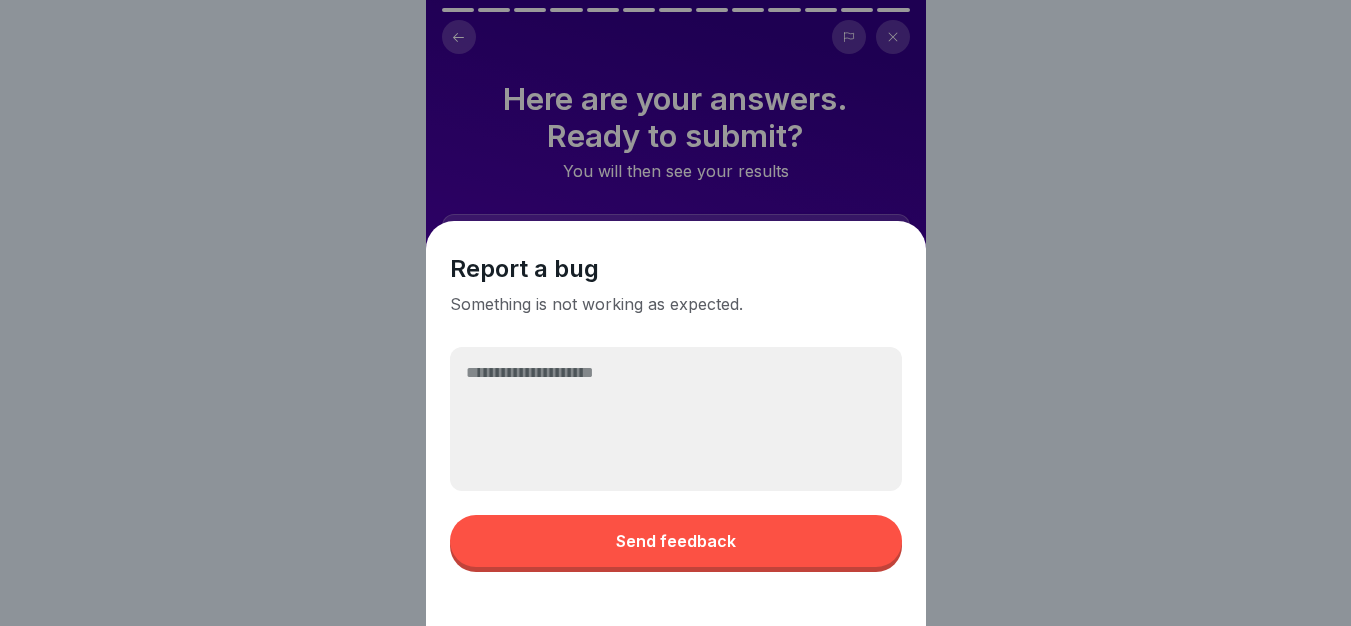 click at bounding box center (676, 419) 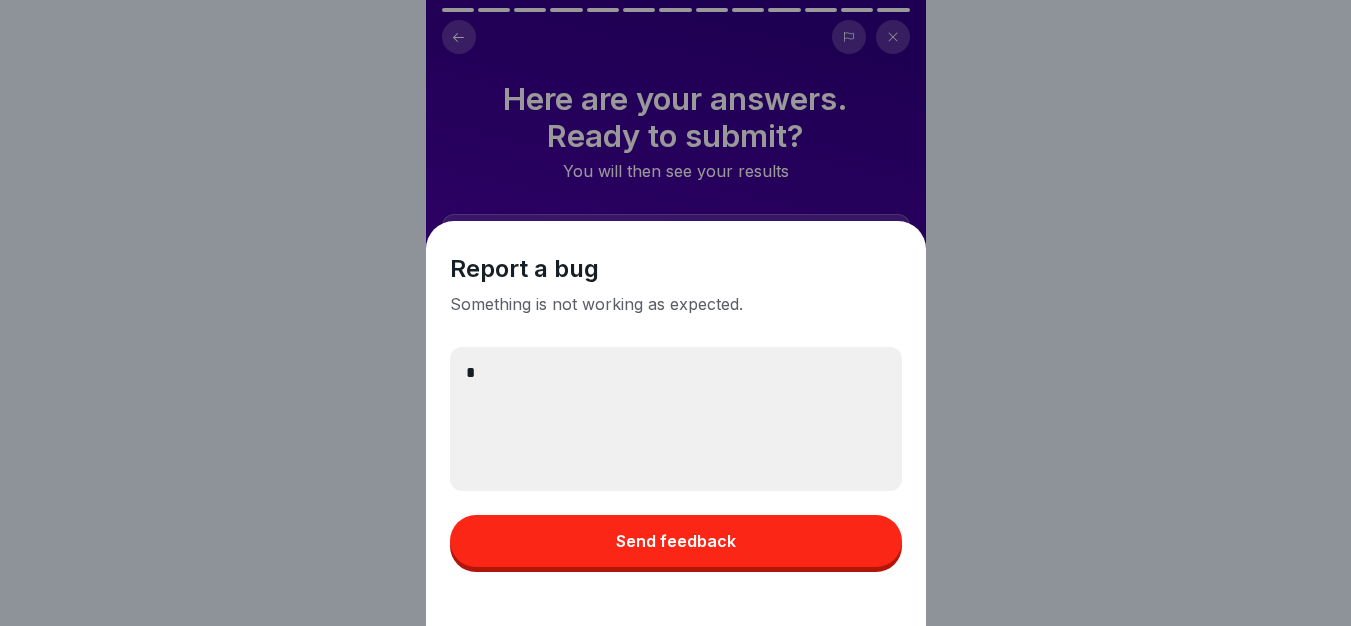 type on "*" 